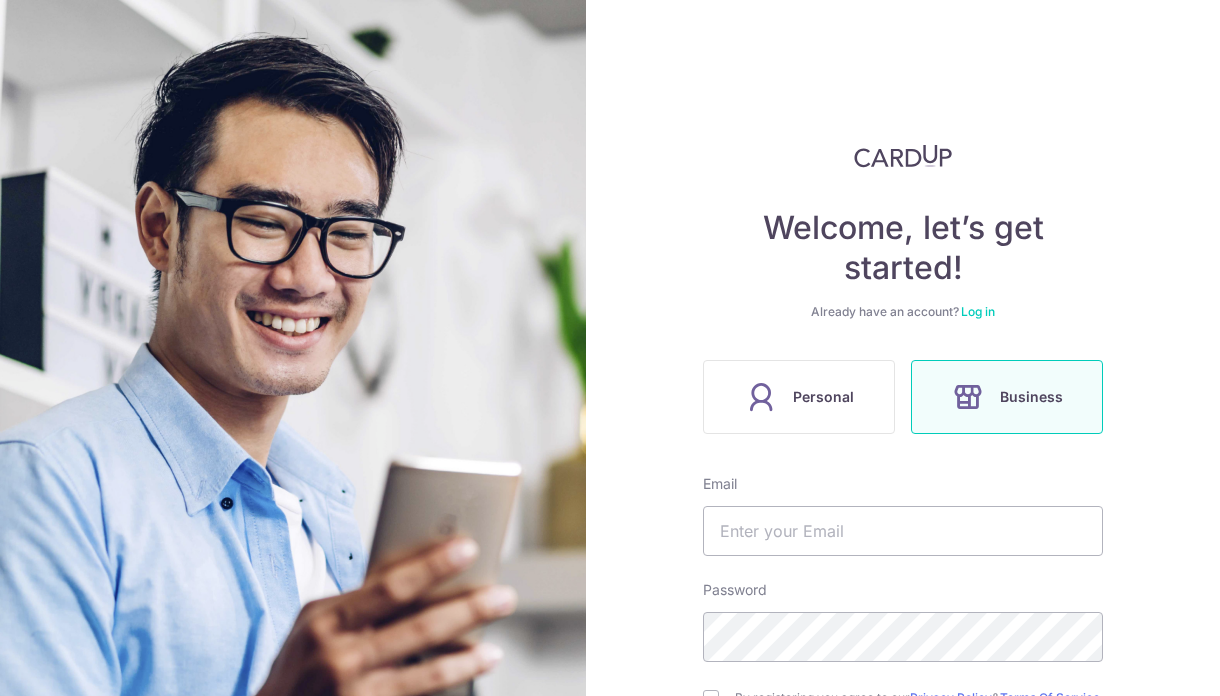 scroll, scrollTop: 0, scrollLeft: 0, axis: both 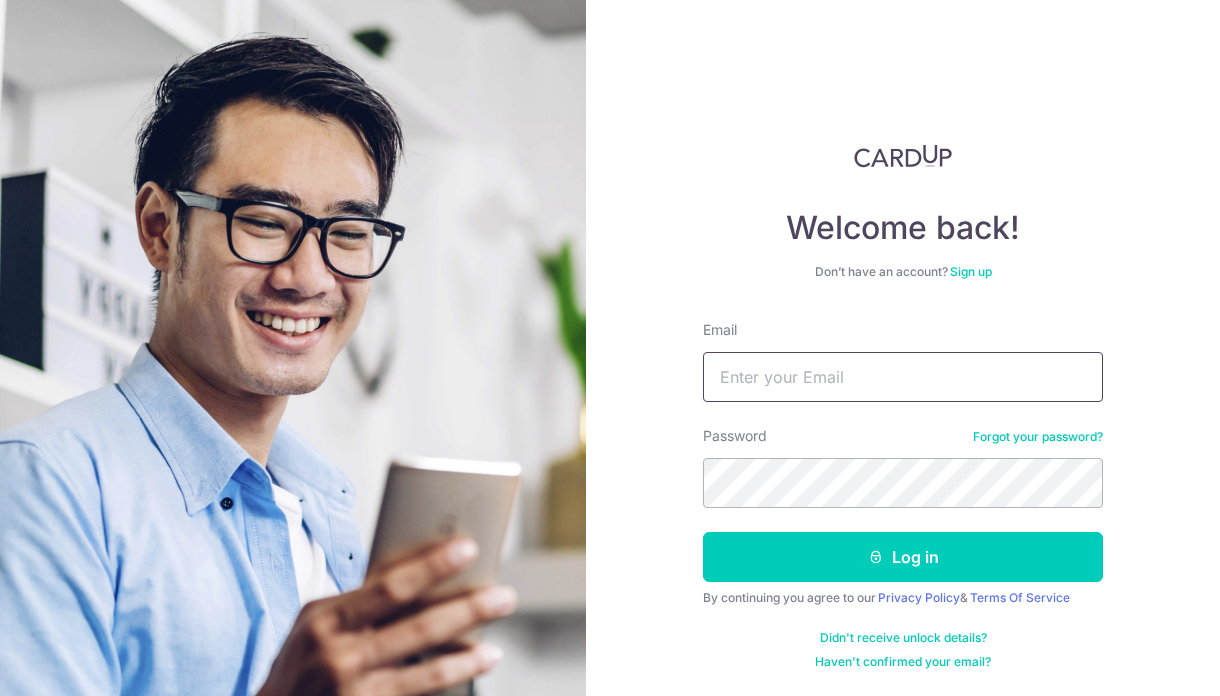click on "Email" at bounding box center [903, 377] 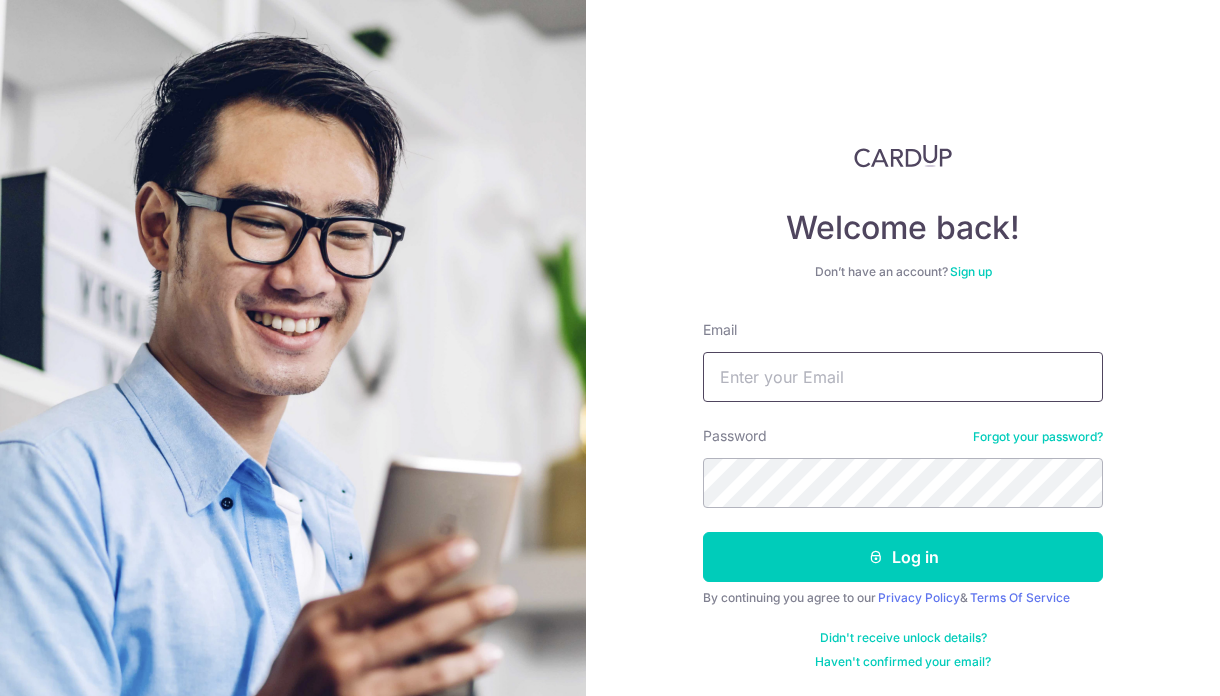 type on "[EMAIL]" 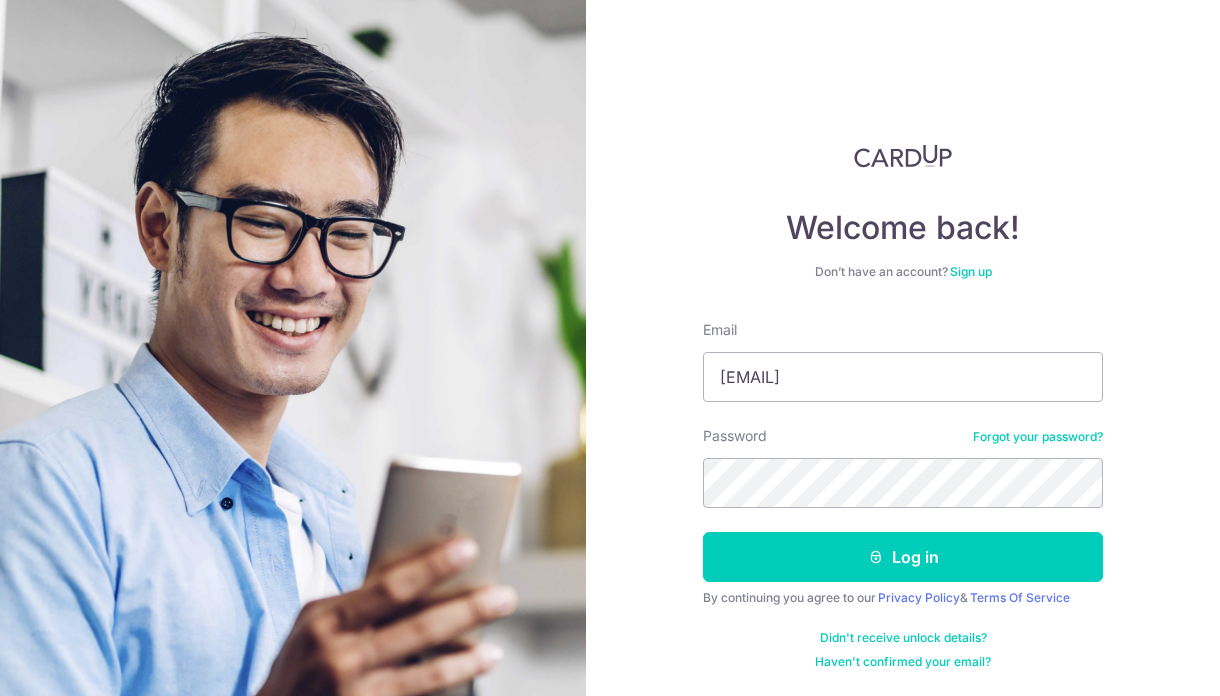 click on "Password
Forgot your password?" at bounding box center (903, 467) 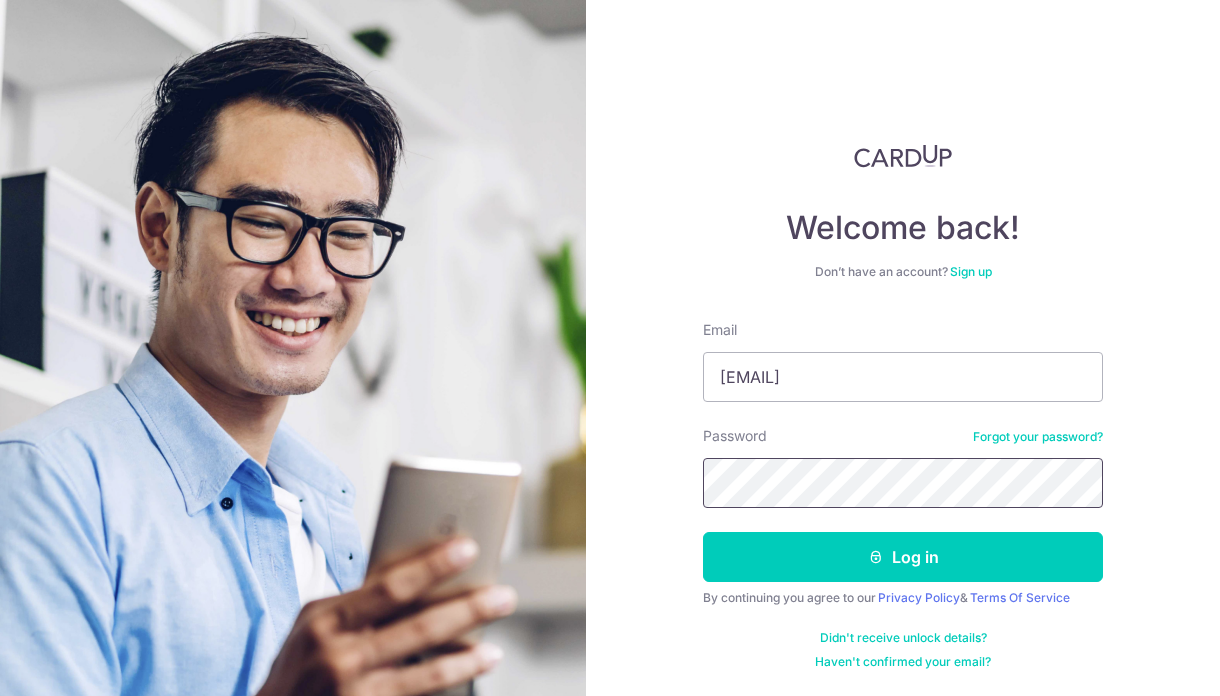 click on "Log in" at bounding box center [903, 557] 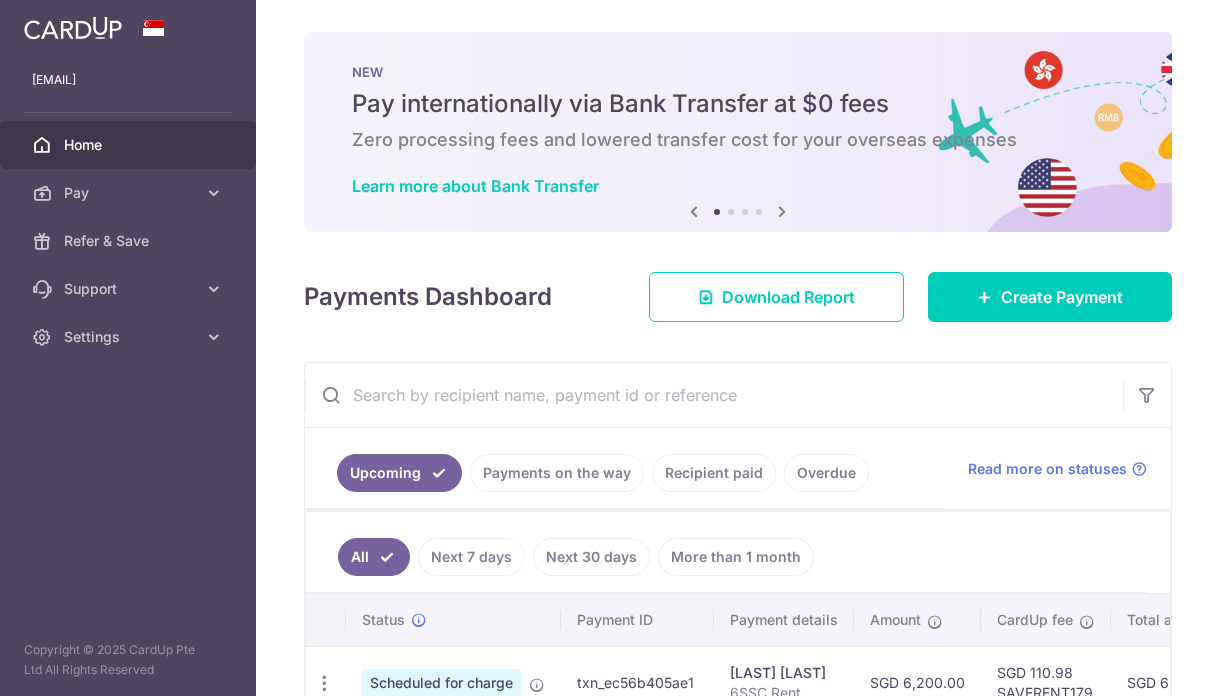scroll, scrollTop: 0, scrollLeft: 0, axis: both 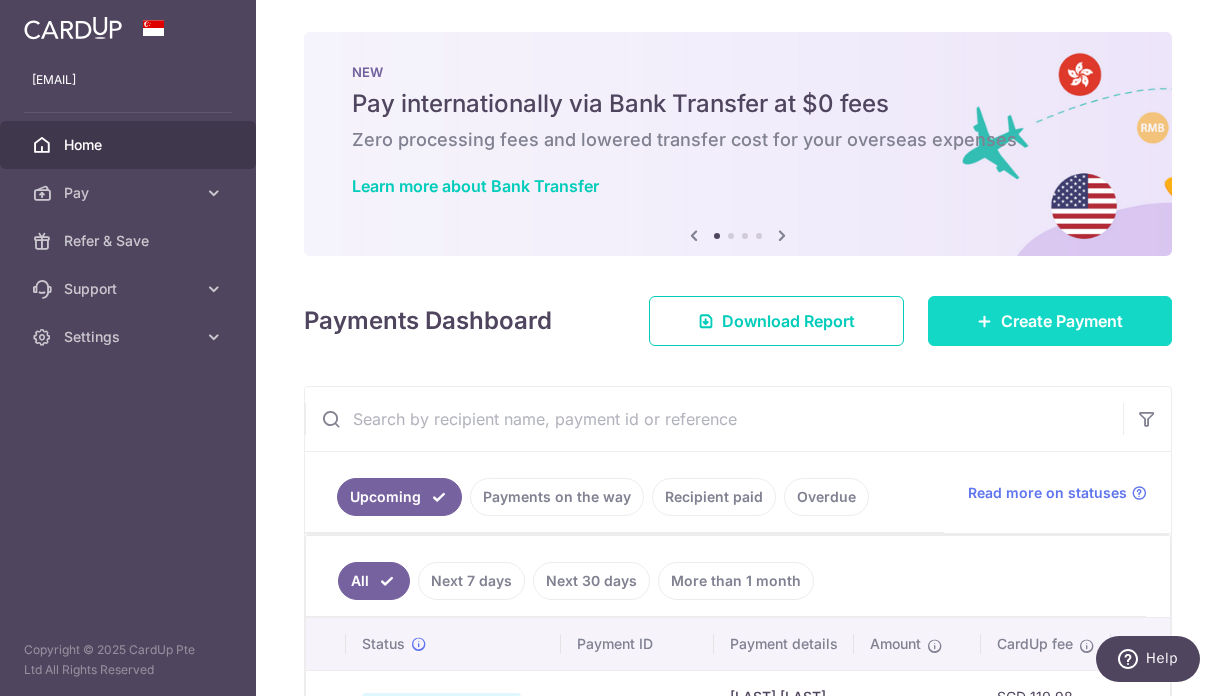 click on "Create Payment" at bounding box center [1062, 321] 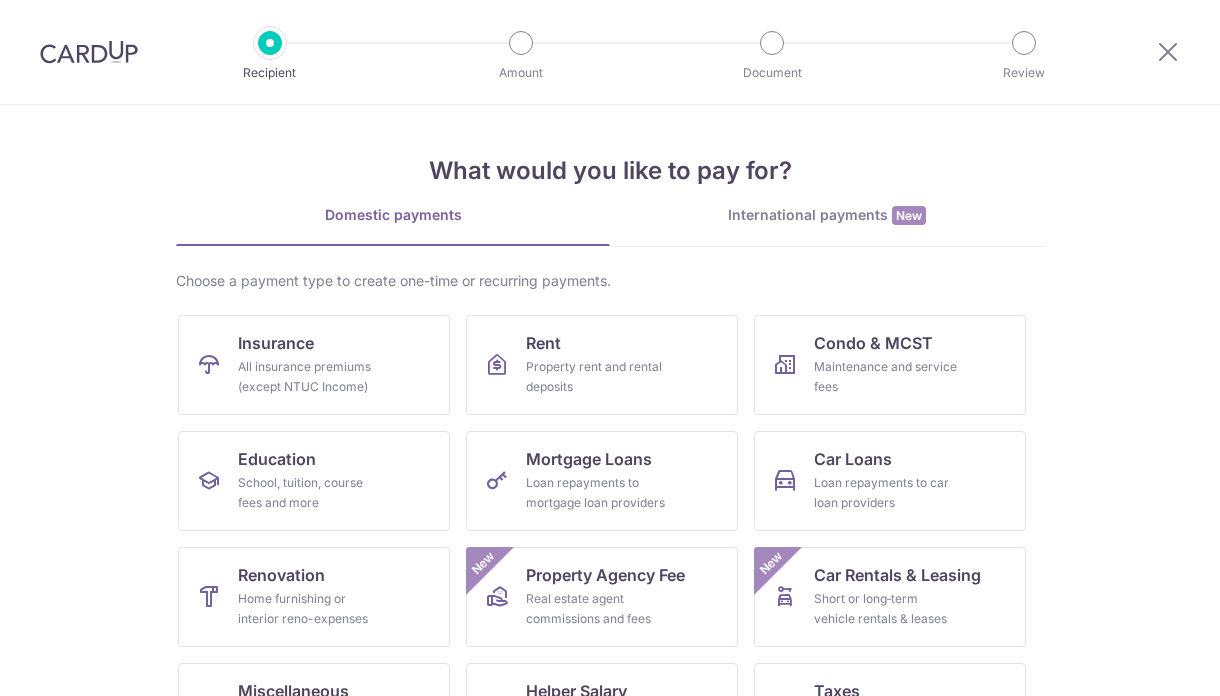 scroll, scrollTop: 0, scrollLeft: 0, axis: both 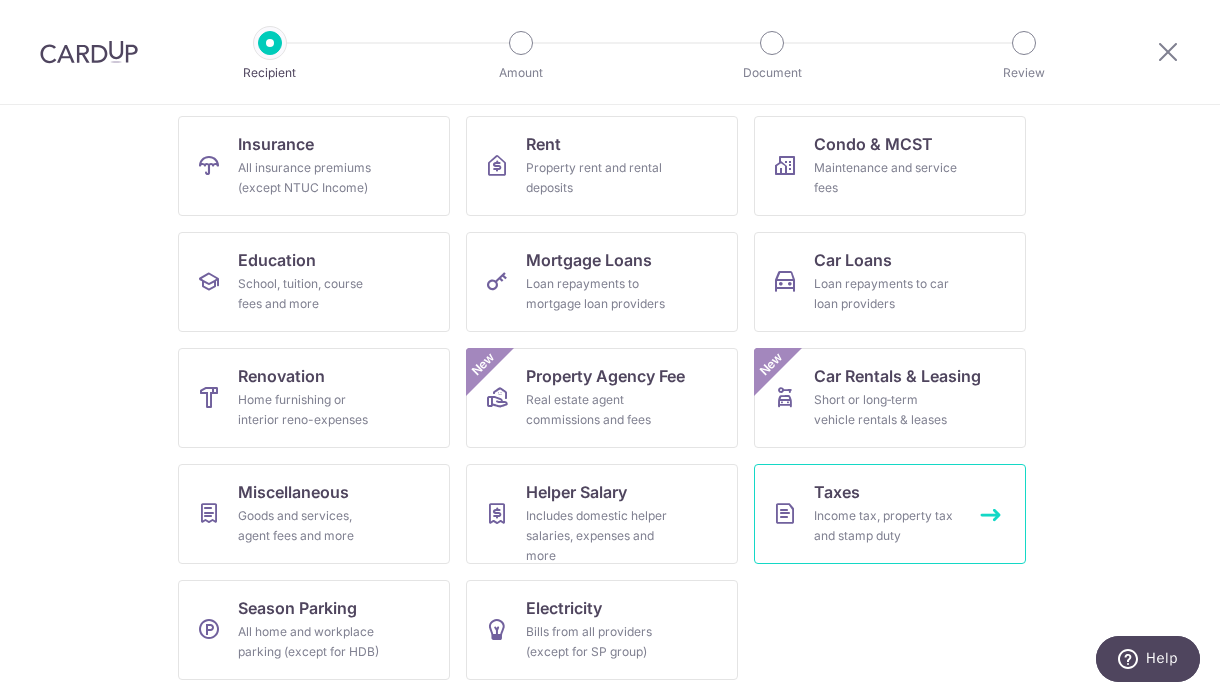 click on "Taxes Income tax, property tax and stamp duty" at bounding box center (890, 514) 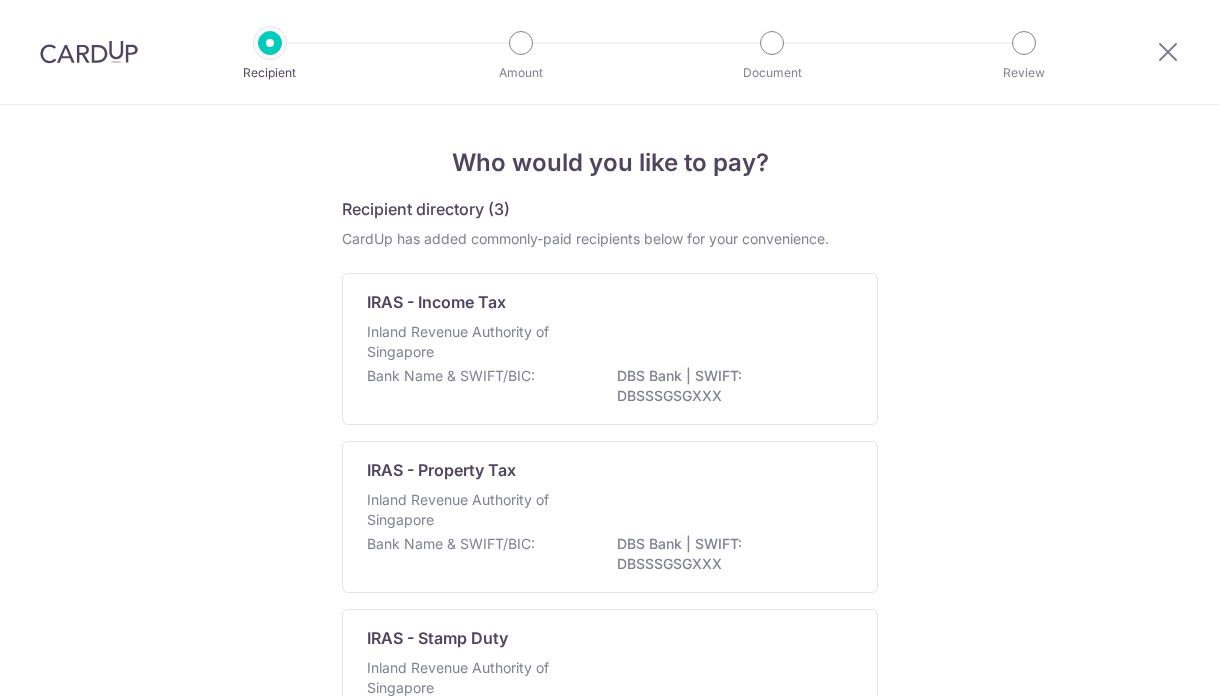 scroll, scrollTop: 0, scrollLeft: 0, axis: both 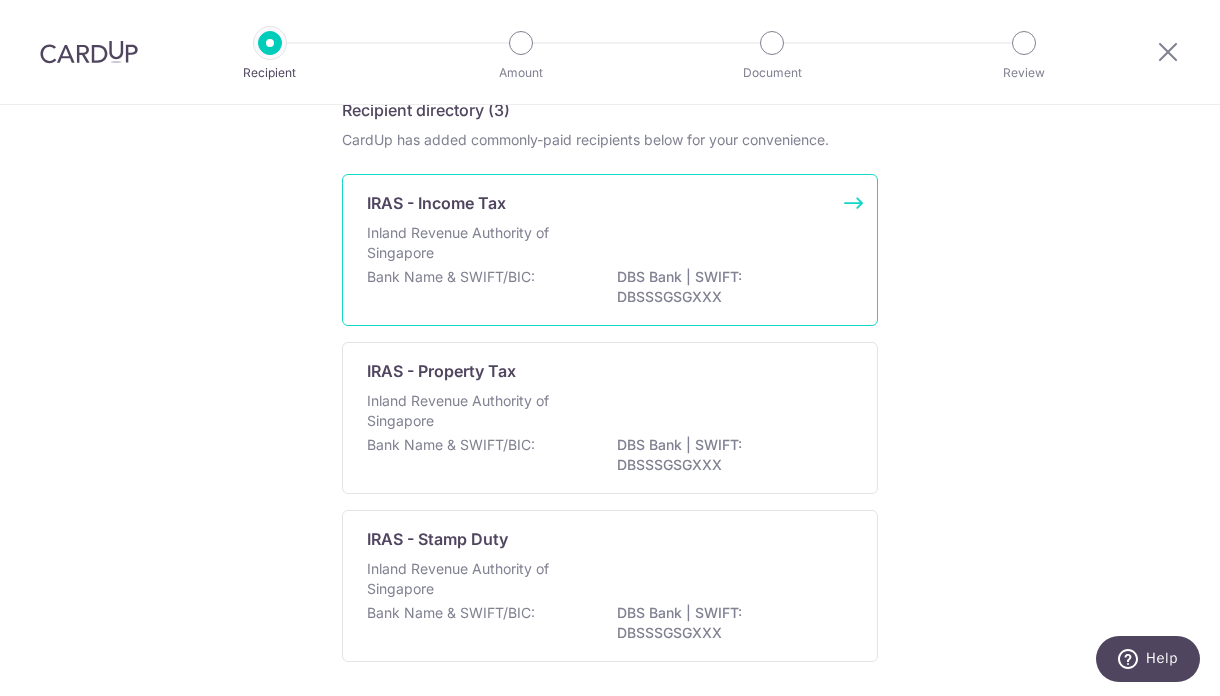 click on "IRAS - Income Tax
Inland Revenue Authority of Singapore
Bank Name & SWIFT/BIC:
DBS Bank | SWIFT: DBSSSGSGXXX" at bounding box center [610, 250] 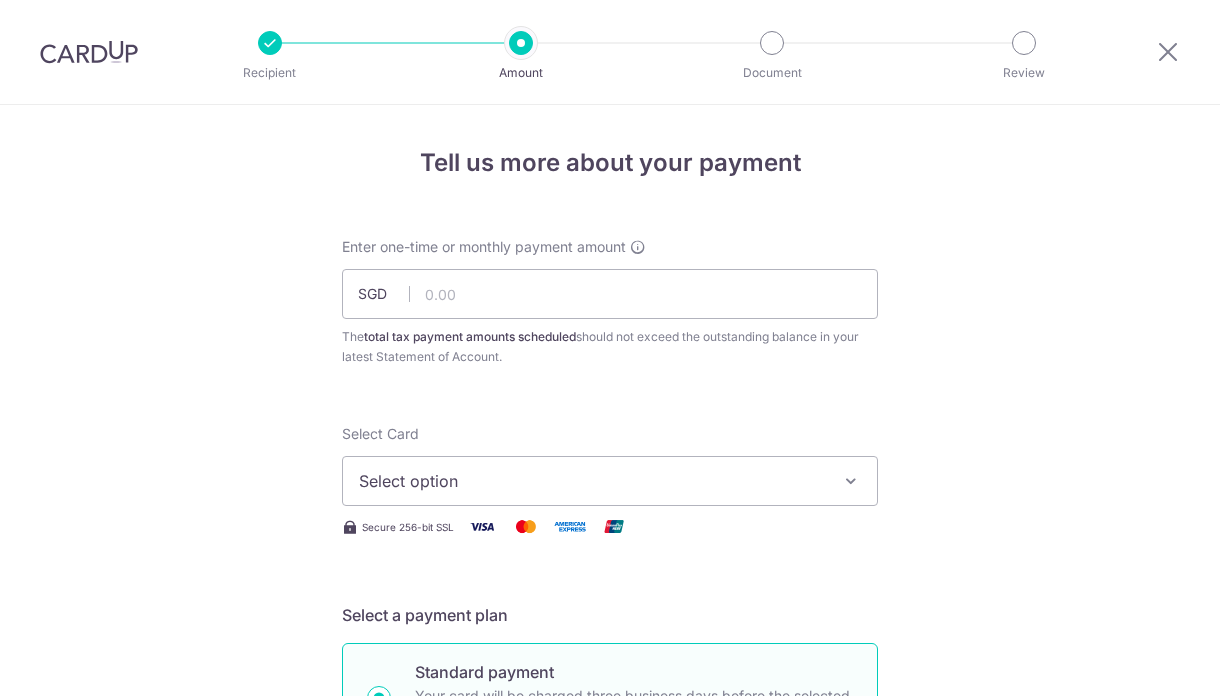 scroll, scrollTop: 0, scrollLeft: 0, axis: both 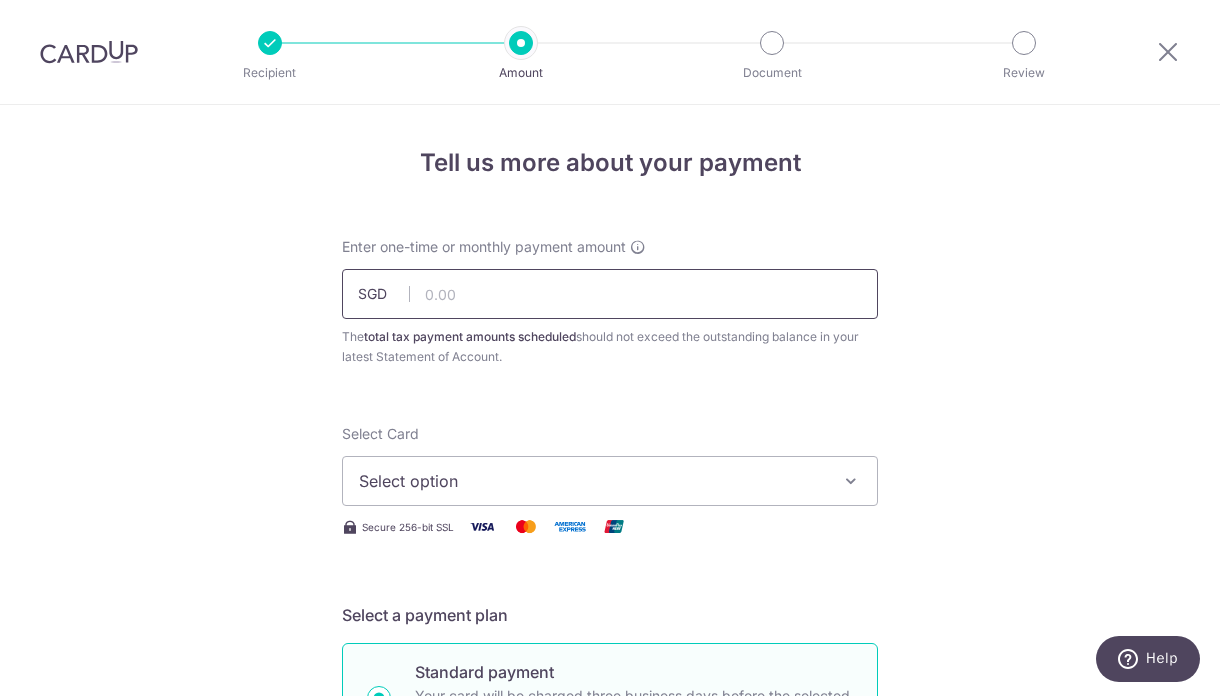 click at bounding box center [610, 294] 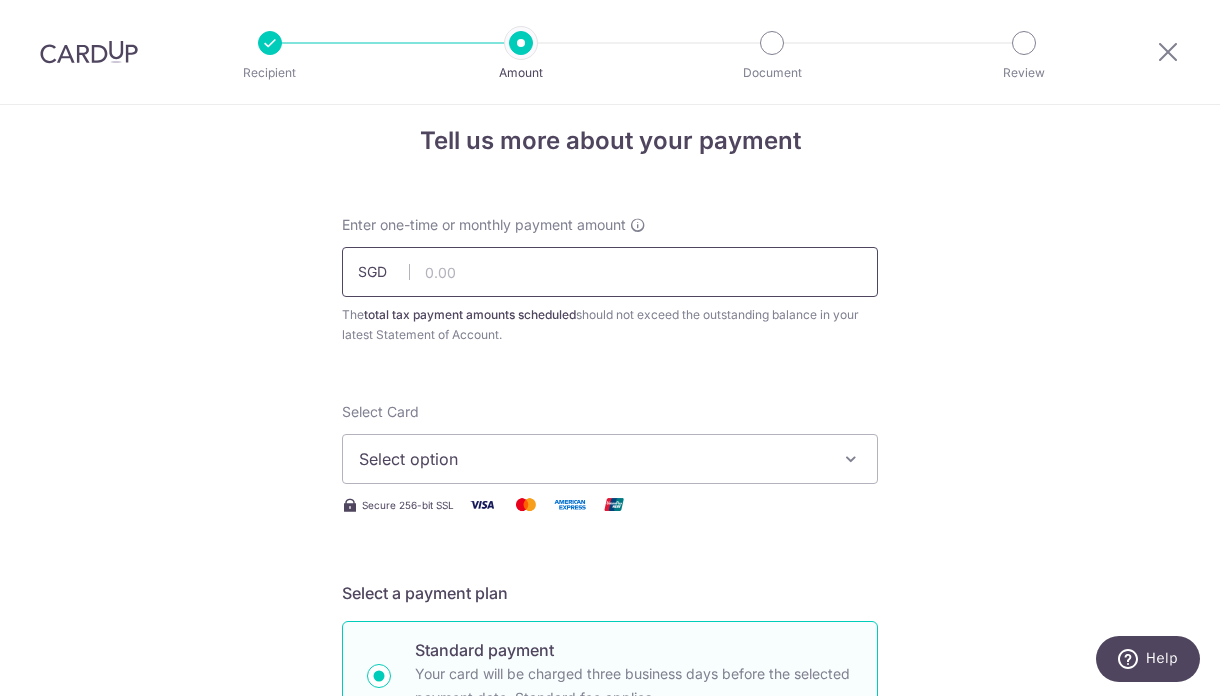 scroll, scrollTop: 23, scrollLeft: 0, axis: vertical 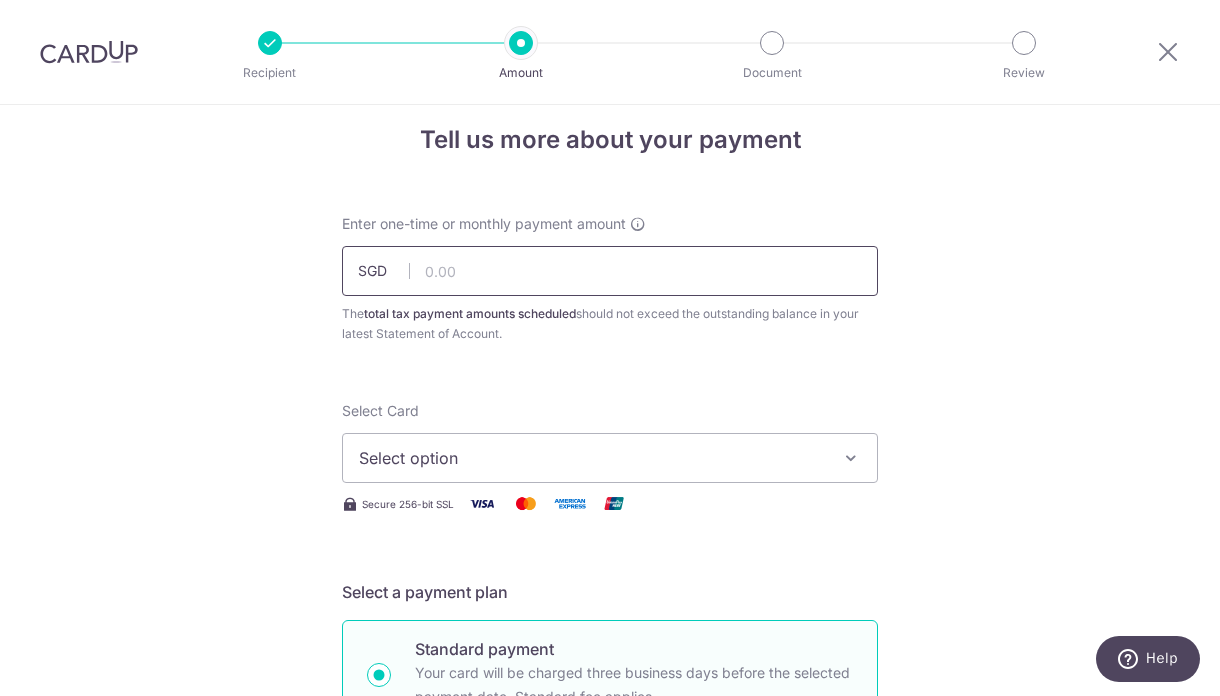 paste on "4,763.66" 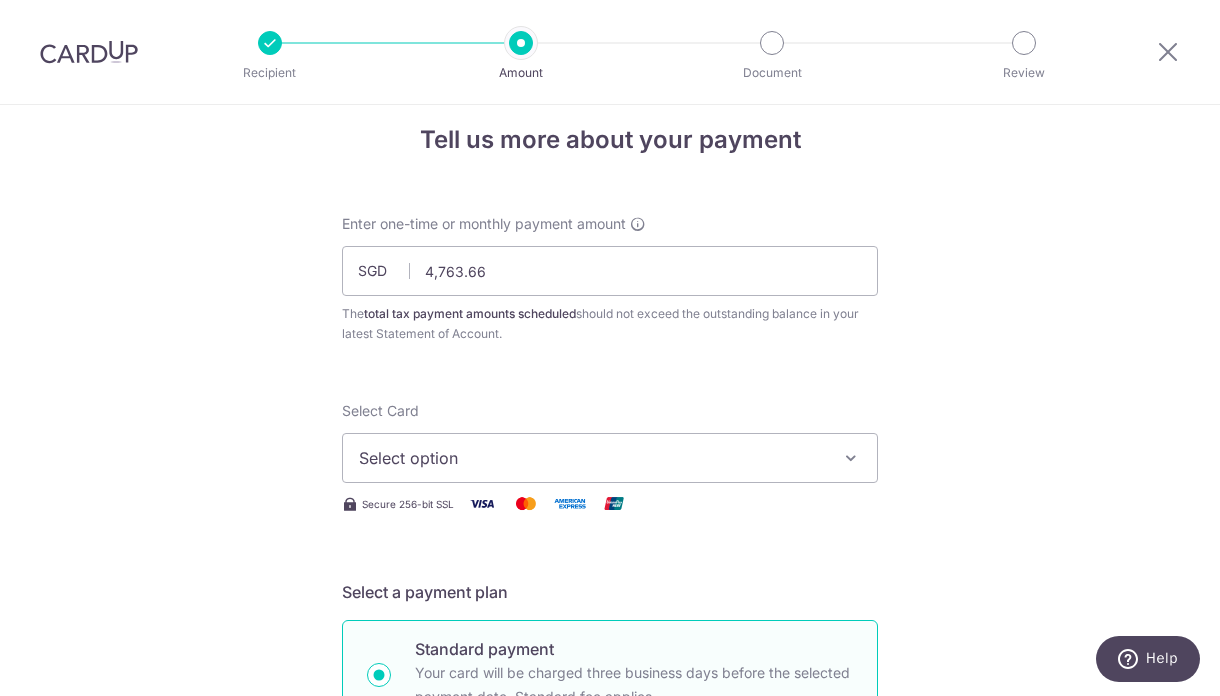 click on "Select Card
Select option
Add credit card
Your Cards
**** 5346
**** 7987
**** 5877" at bounding box center [610, 442] 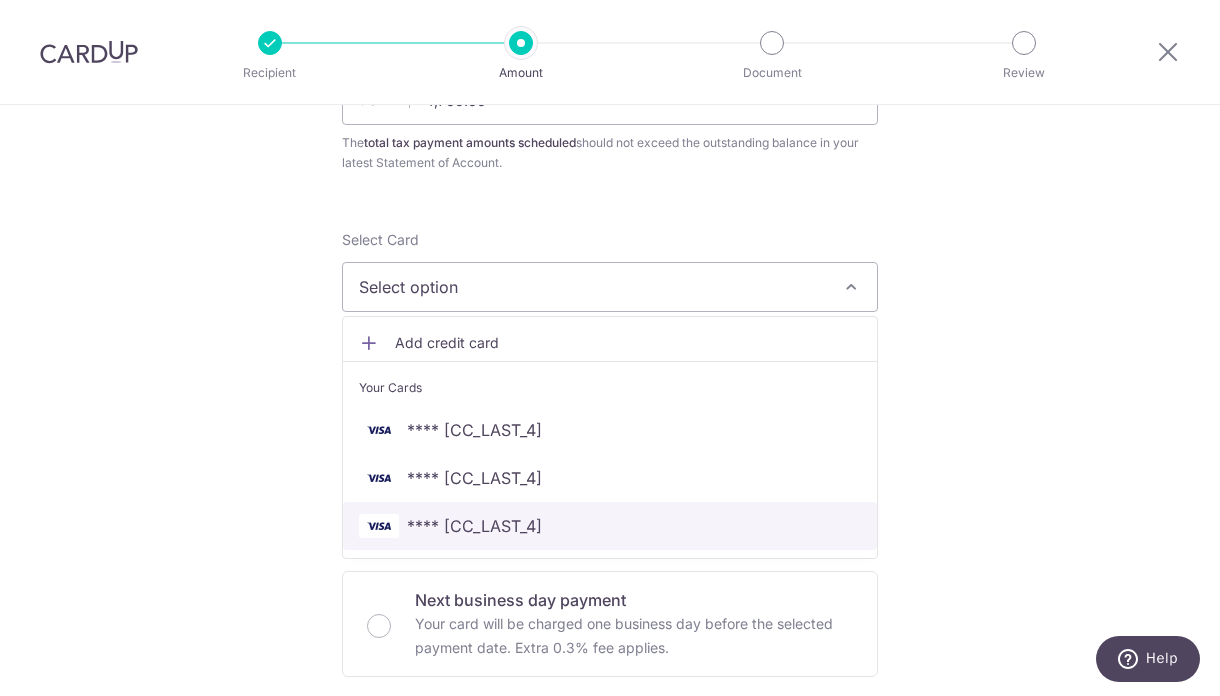 scroll, scrollTop: 198, scrollLeft: 0, axis: vertical 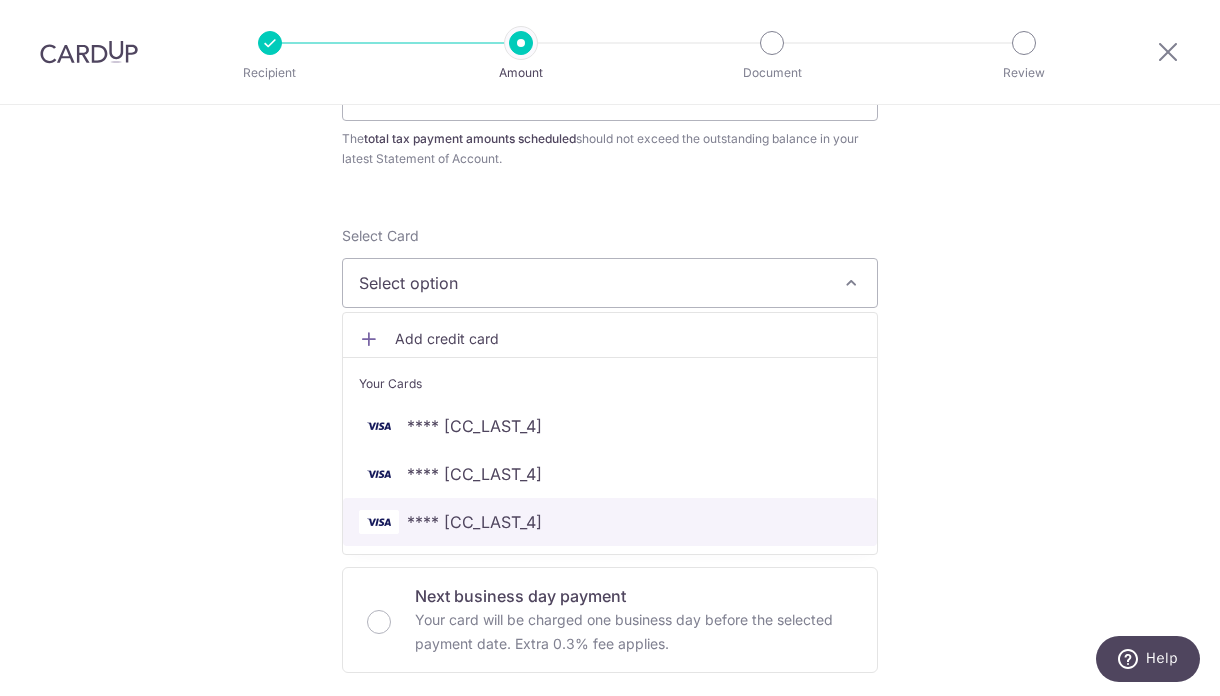 click on "**** 5877" at bounding box center [610, 522] 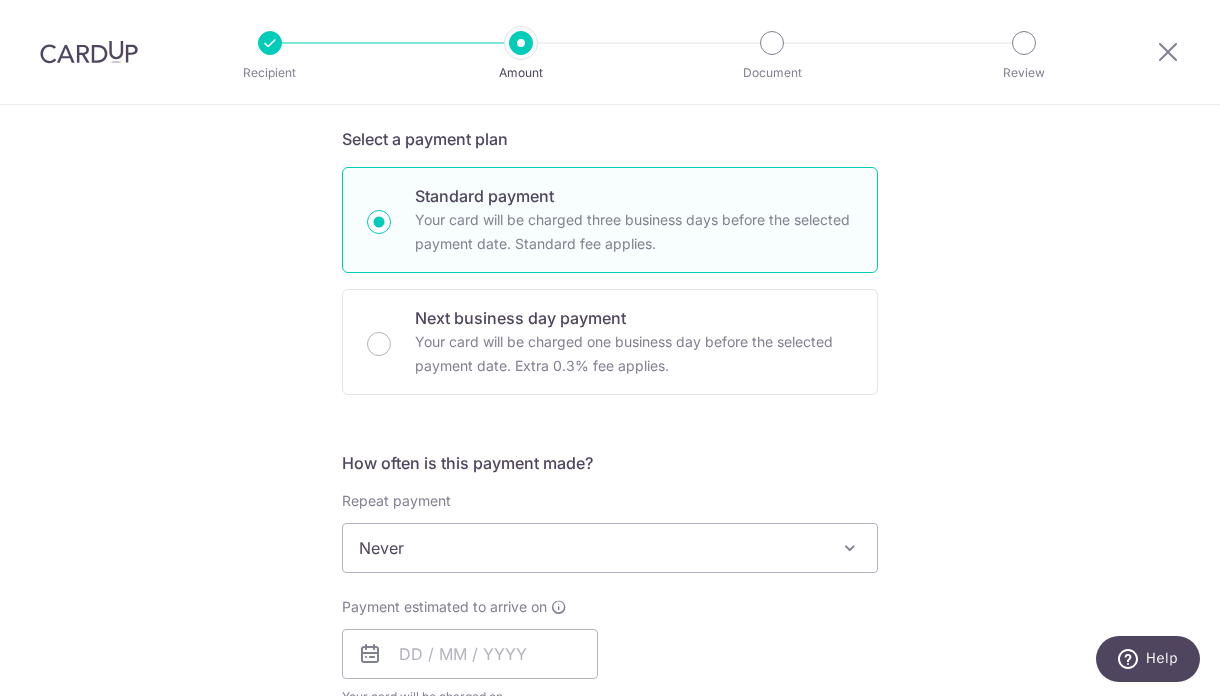 scroll, scrollTop: 524, scrollLeft: 0, axis: vertical 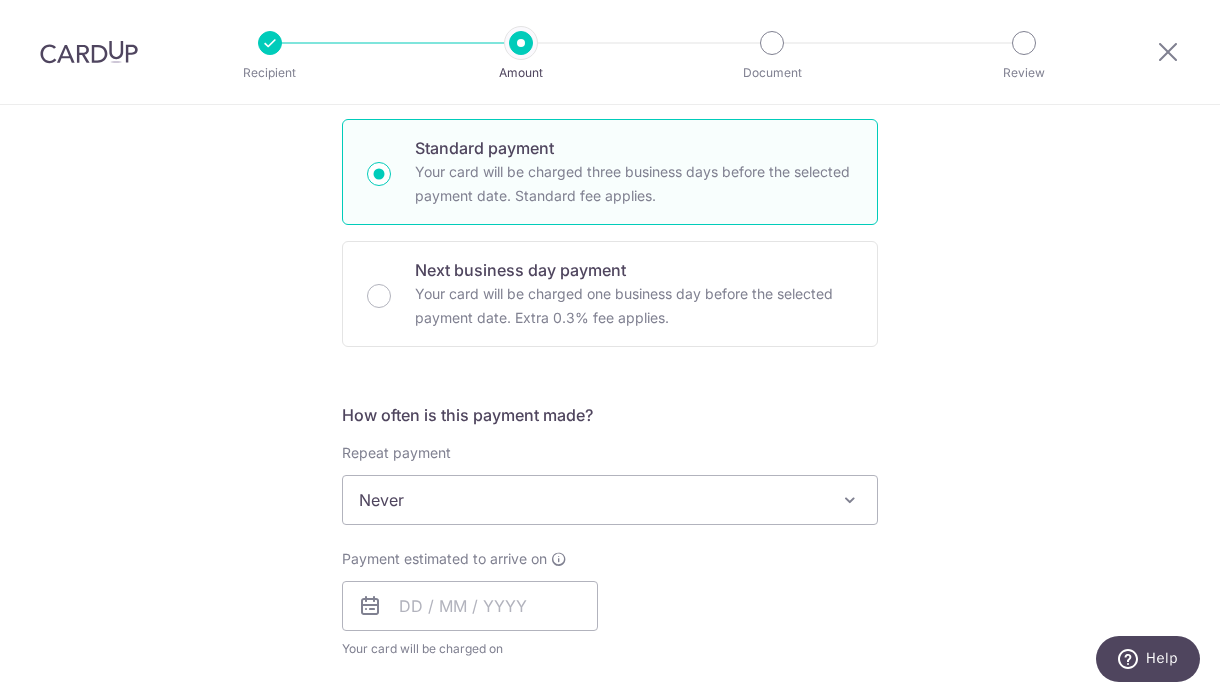 click on "Never" at bounding box center (610, 500) 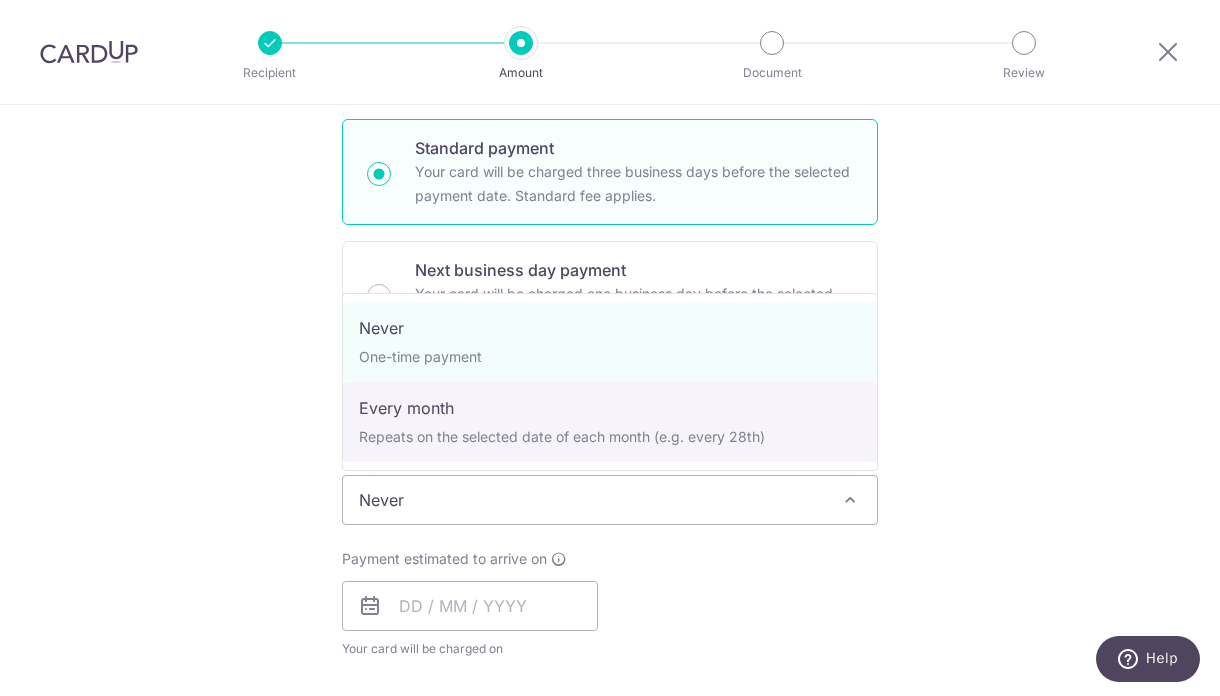 select on "3" 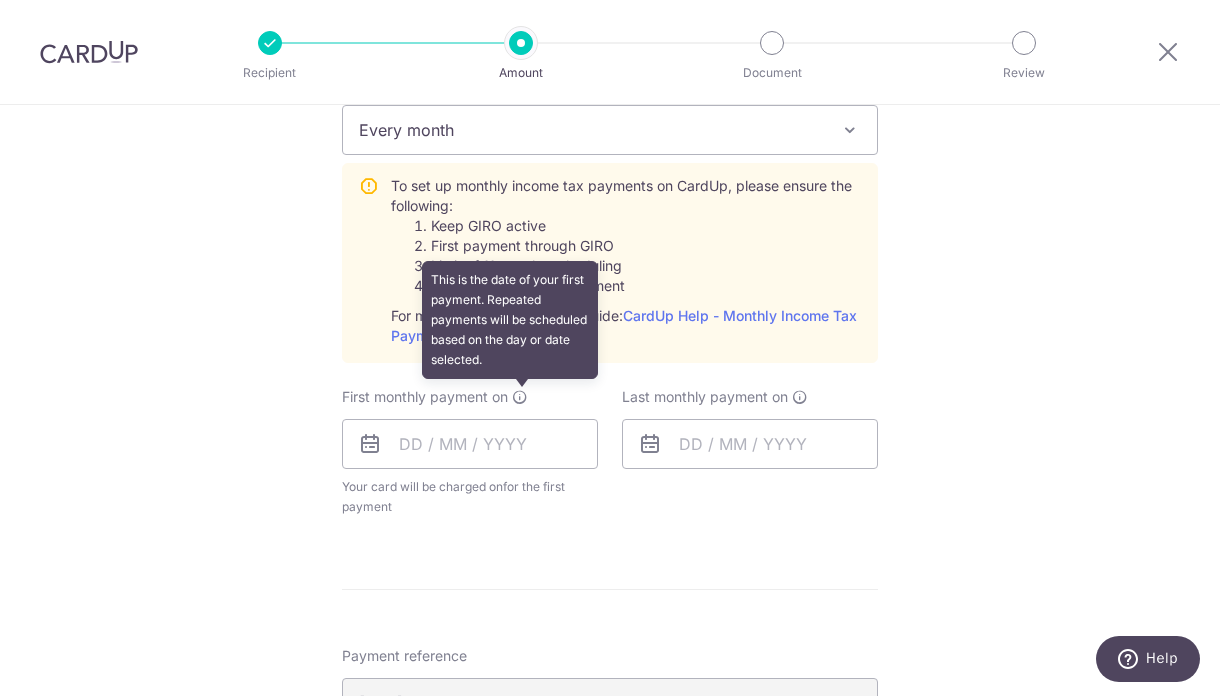 scroll, scrollTop: 916, scrollLeft: 0, axis: vertical 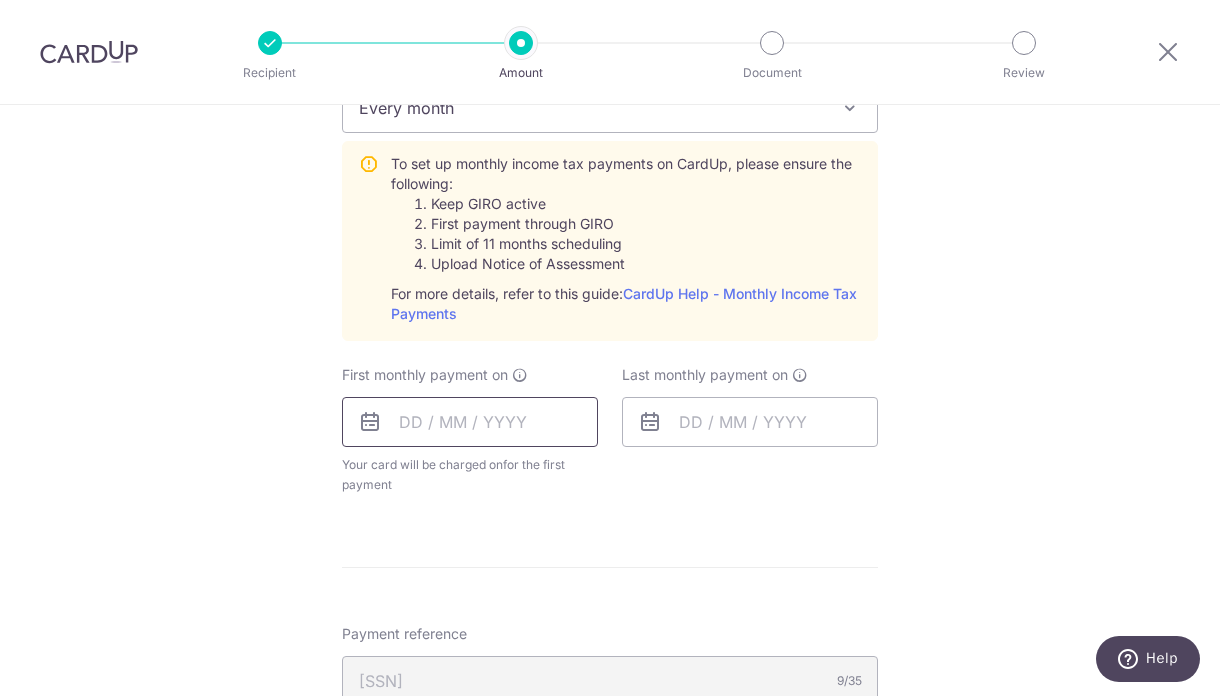 click at bounding box center (470, 422) 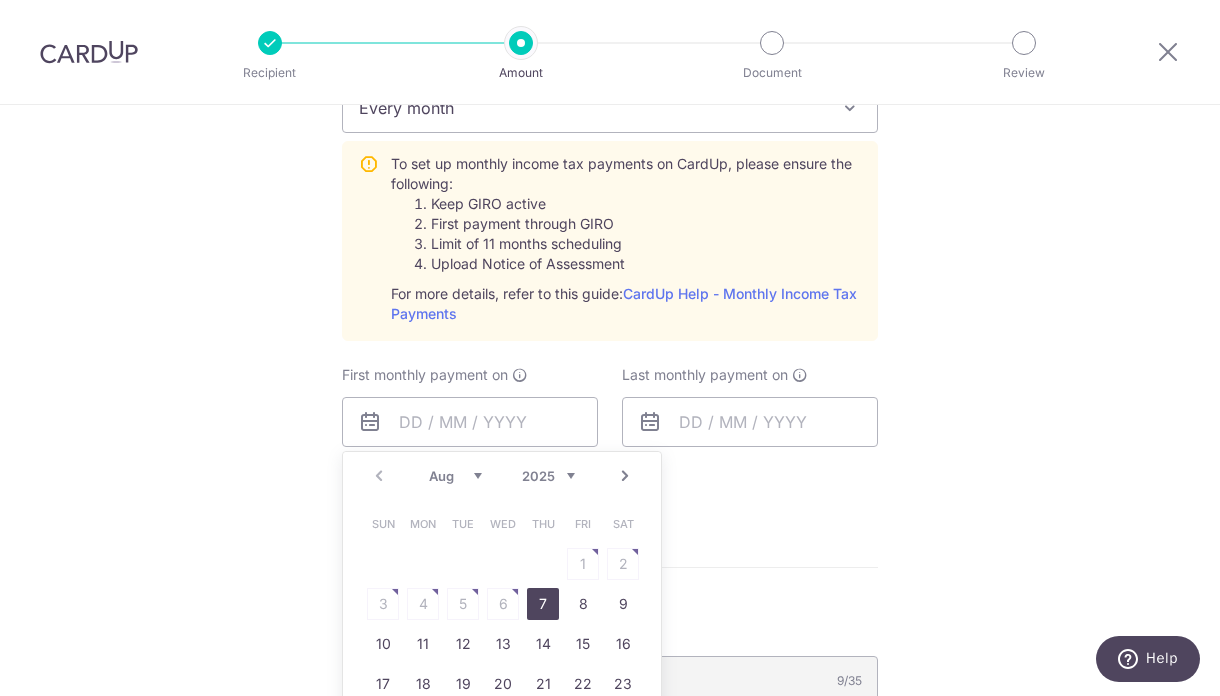 click on "Next" at bounding box center [625, 476] 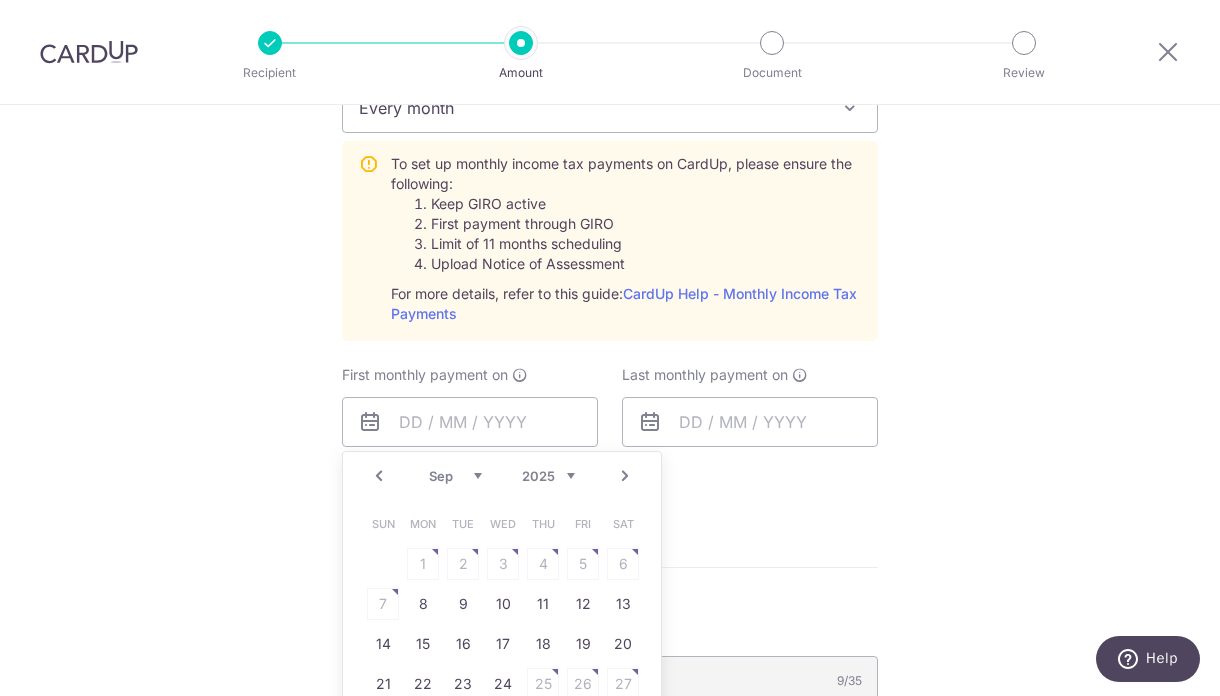 click on "Sun Mon Tue Wed Thu Fri Sat   1 2 3 4 5 6 7 8 9 10 11 12 13 14 15 16 17 18 19 20 21 22 23 24 25 26 27 28 29 30" at bounding box center (503, 624) 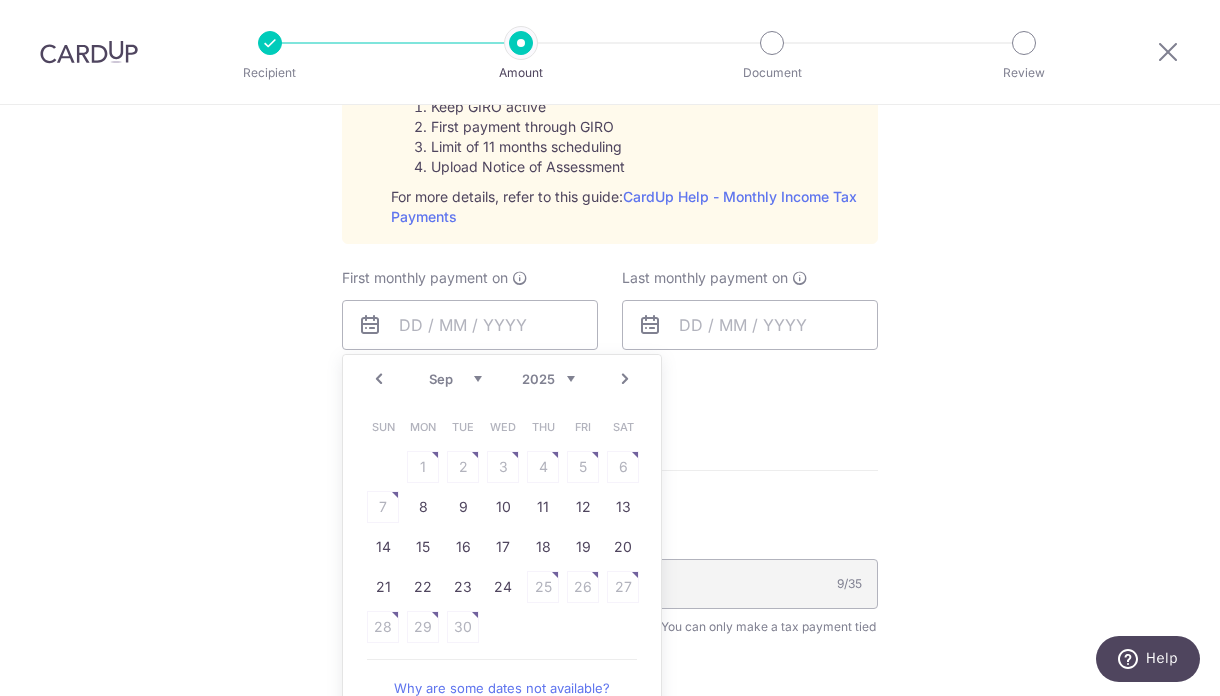 scroll, scrollTop: 1093, scrollLeft: 0, axis: vertical 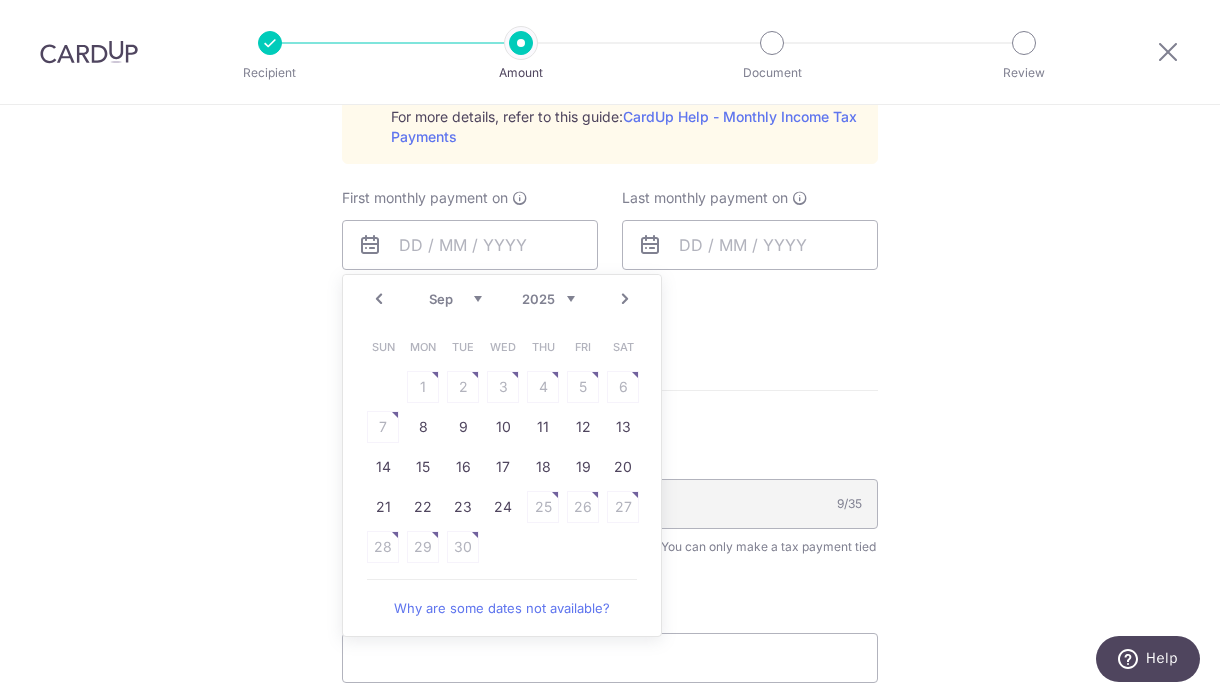 click on "Why are some dates not available?" at bounding box center (502, 608) 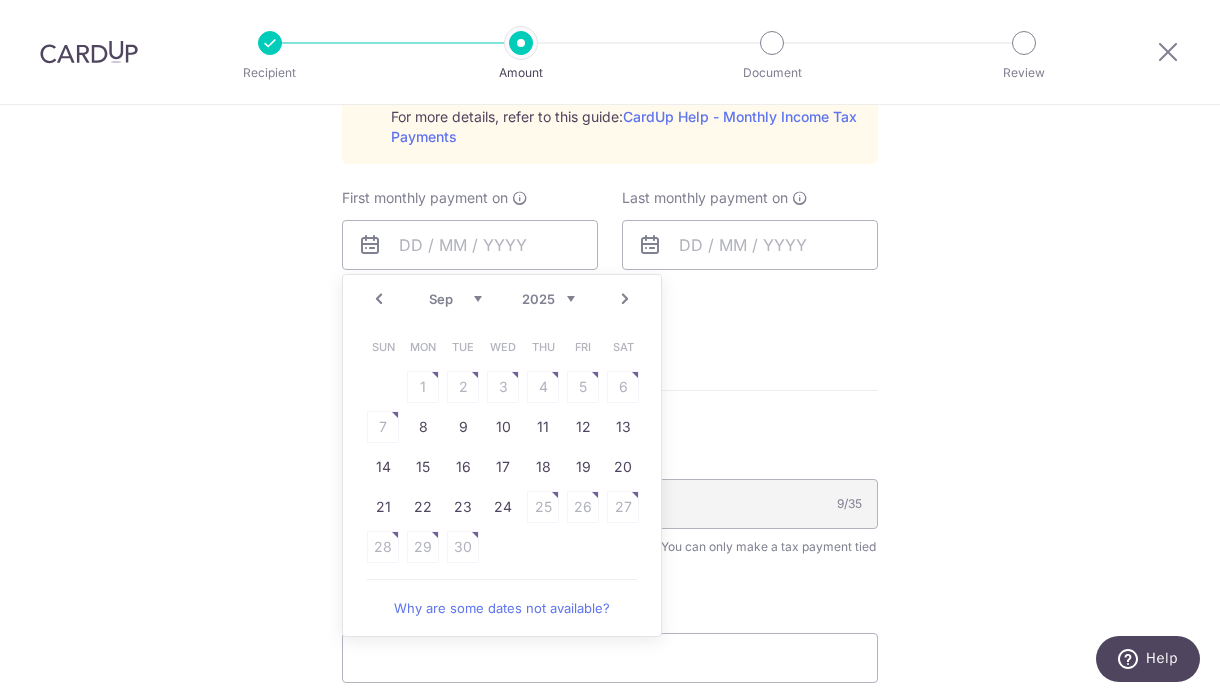click on "Prev" at bounding box center [379, 299] 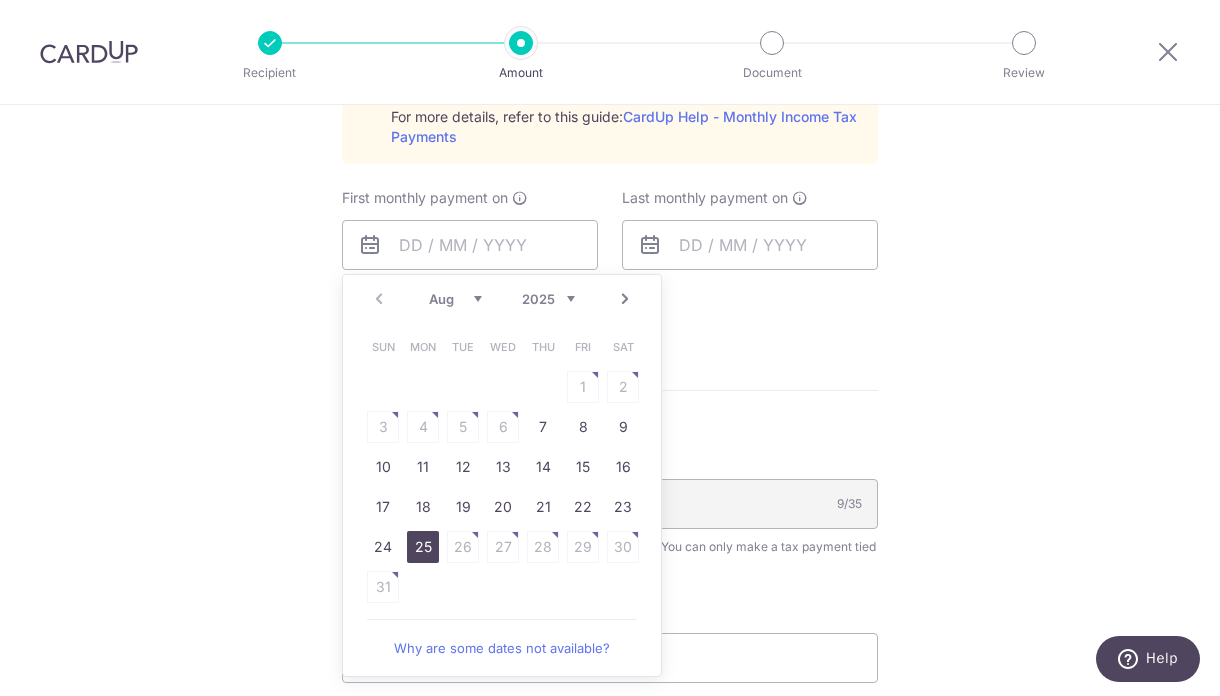 click on "25" at bounding box center (423, 547) 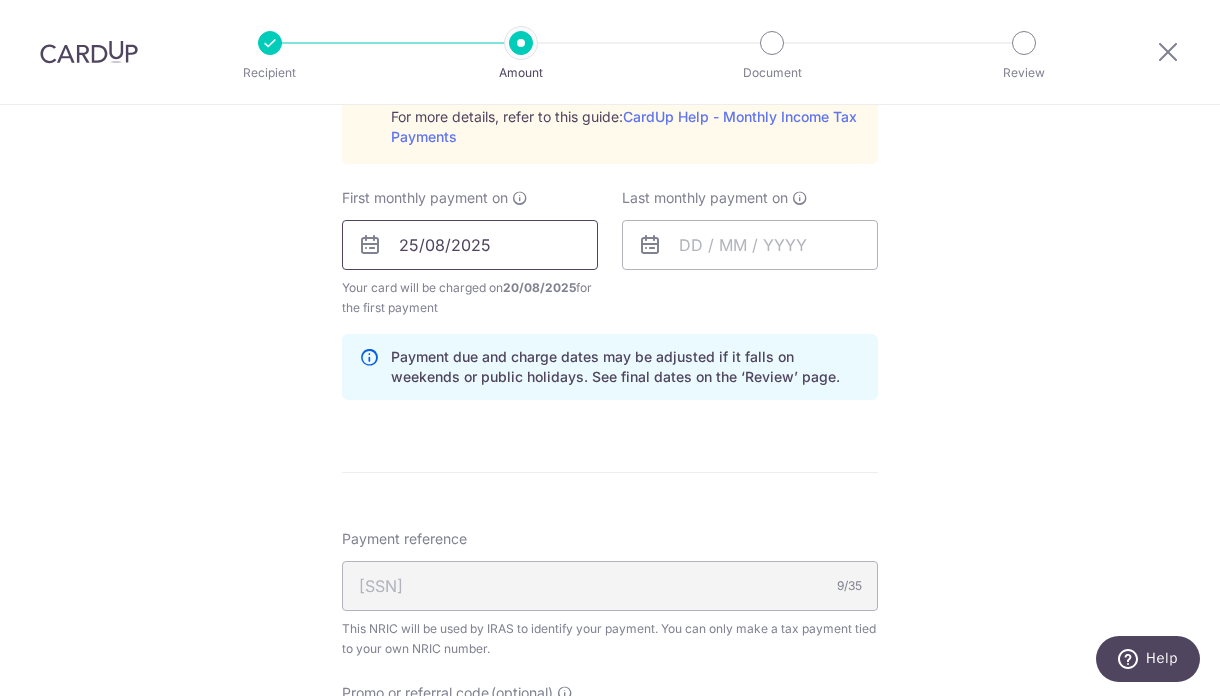 click on "25/08/2025" at bounding box center (470, 245) 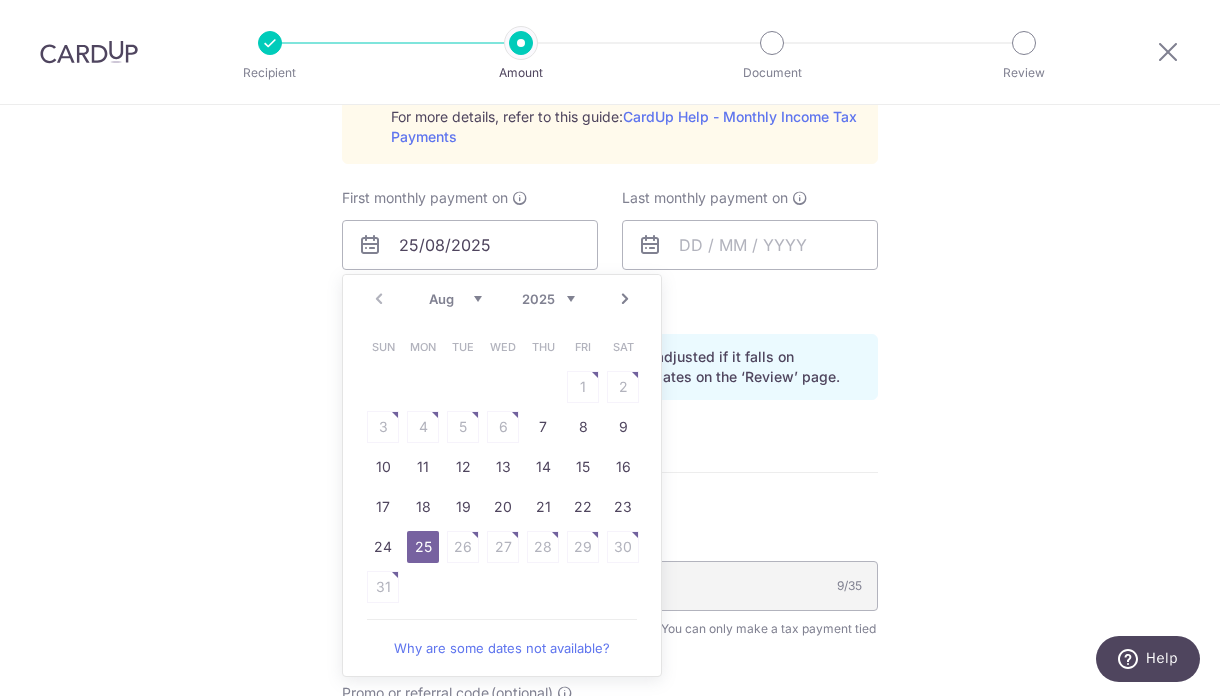 click on "Aug Sep Oct Nov Dec" at bounding box center [455, 299] 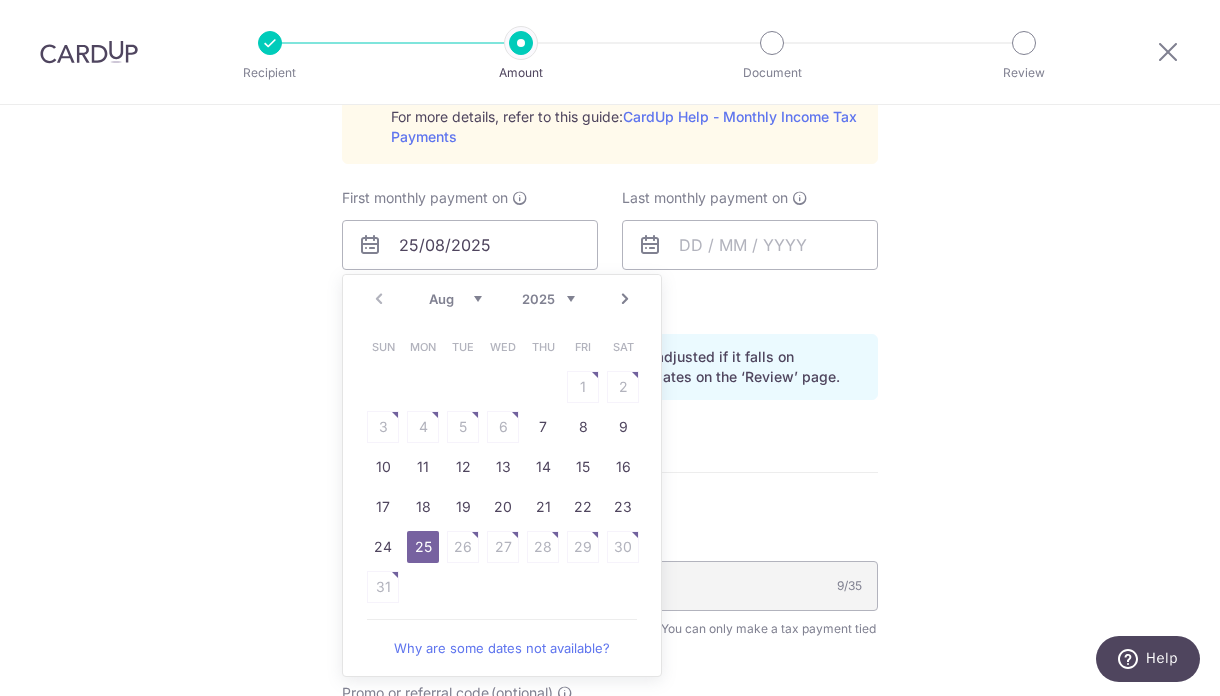 click on "Next" at bounding box center (625, 299) 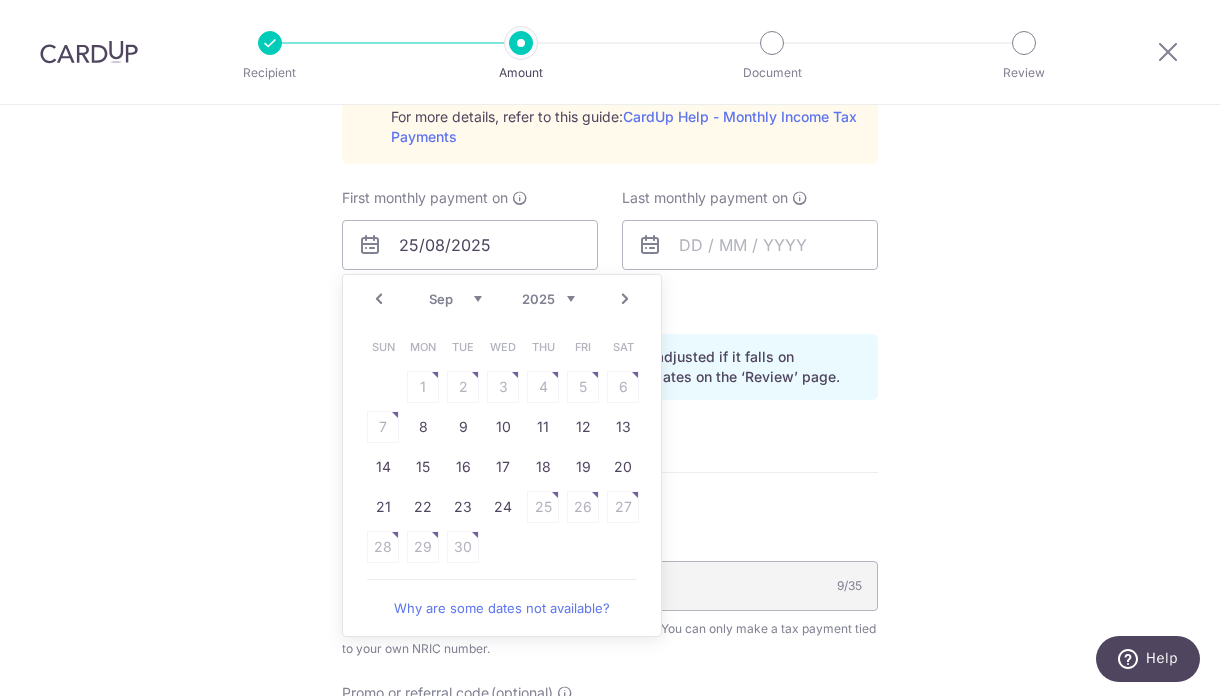 click on "Sun Mon Tue Wed Thu Fri Sat   1 2 3 4 5 6 7 8 9 10 11 12 13 14 15 16 17 18 19 20 21 22 23 24 25 26 27 28 29 30" at bounding box center [503, 447] 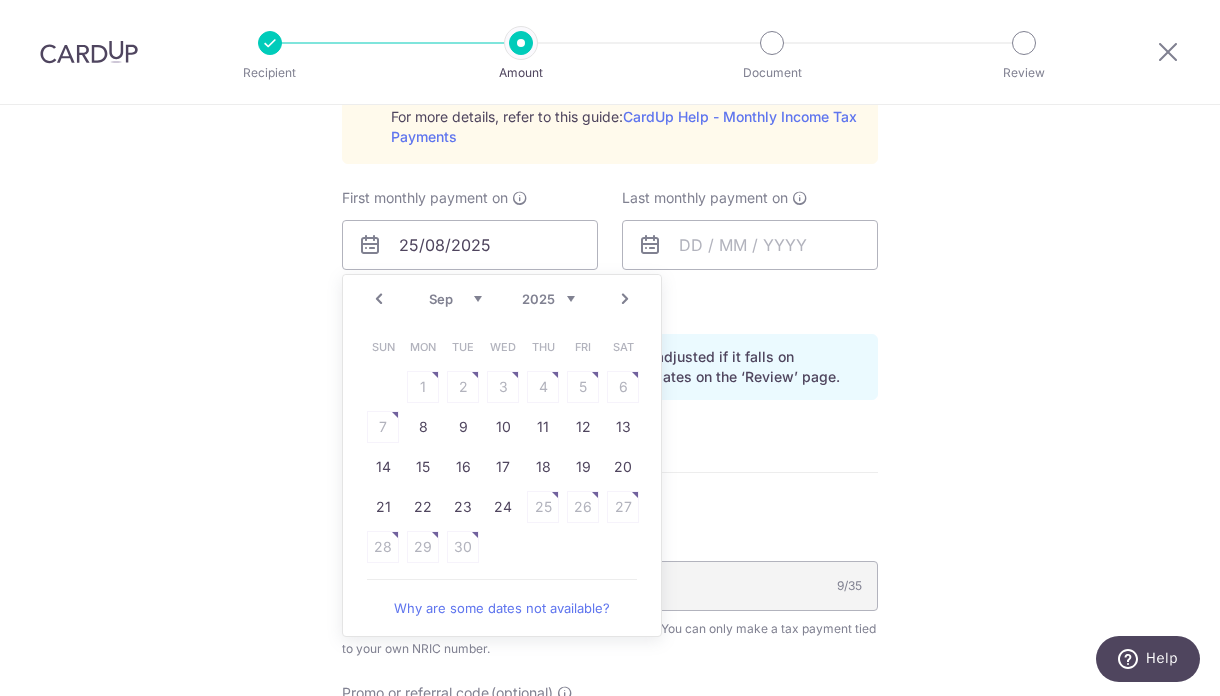 click on "Prev" at bounding box center [379, 299] 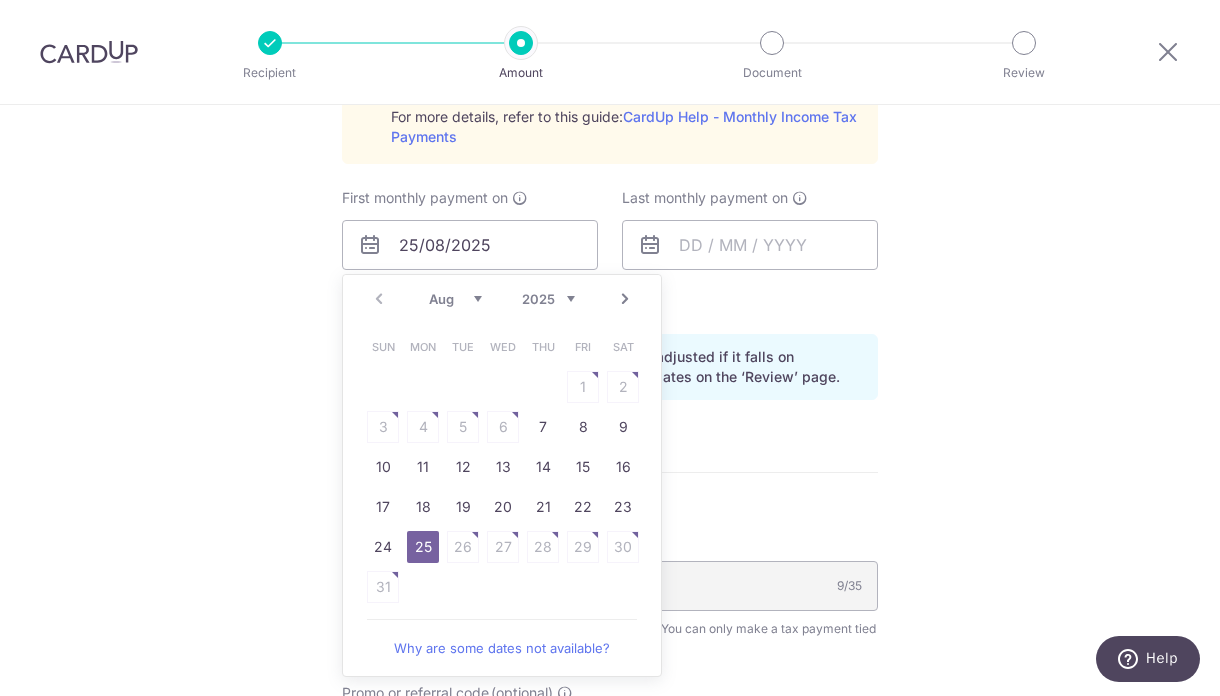 click on "Sun Mon Tue Wed Thu Fri Sat           1 2 3 4 5 6 7 8 9 10 11 12 13 14 15 16 17 18 19 20 21 22 23 24 25 26 27 28 29 30 31" at bounding box center (503, 467) 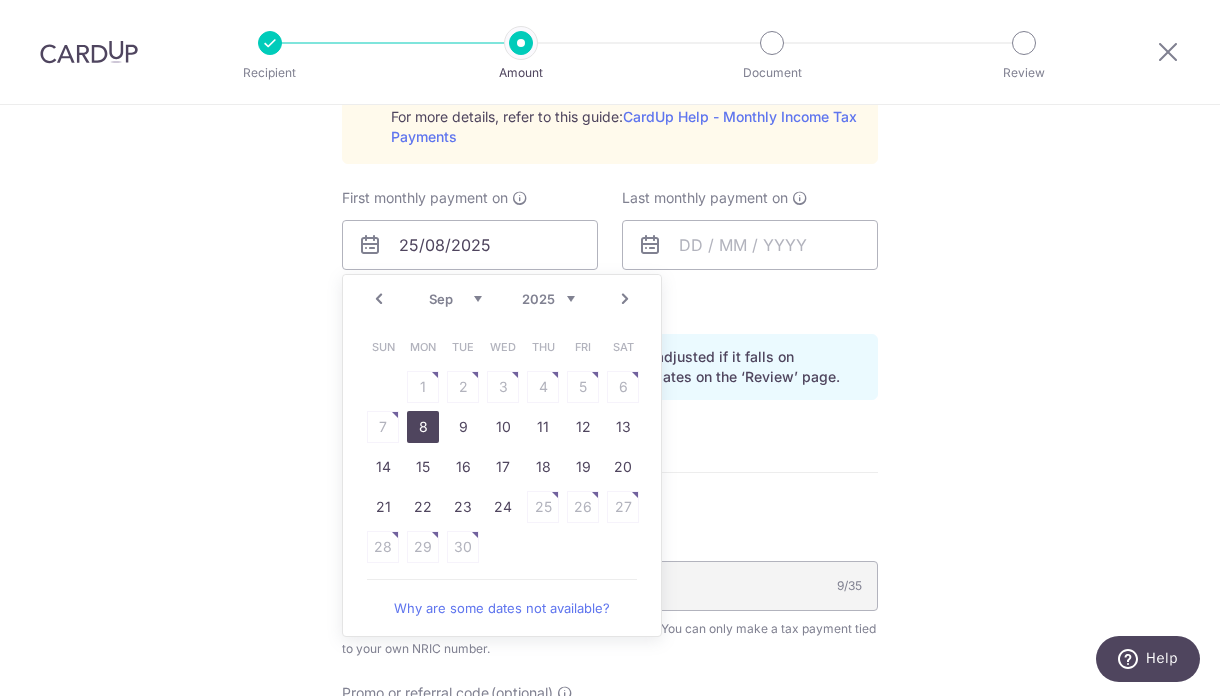 click on "8" at bounding box center (423, 427) 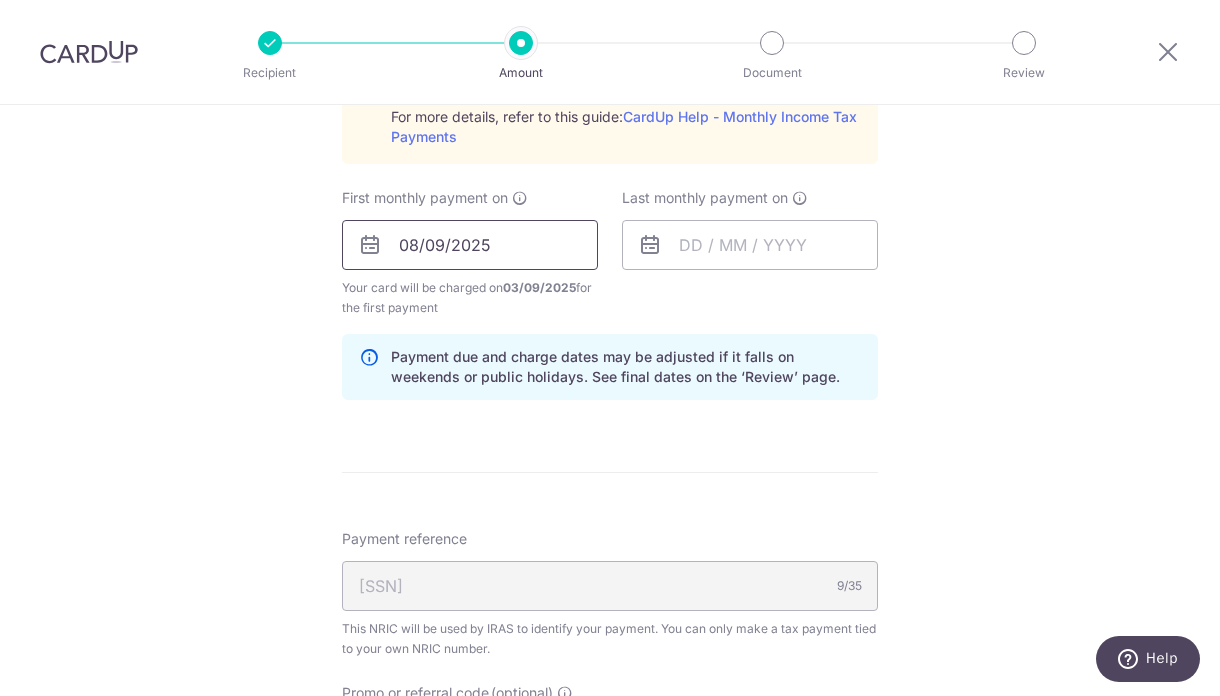 click on "08/09/2025" at bounding box center (470, 245) 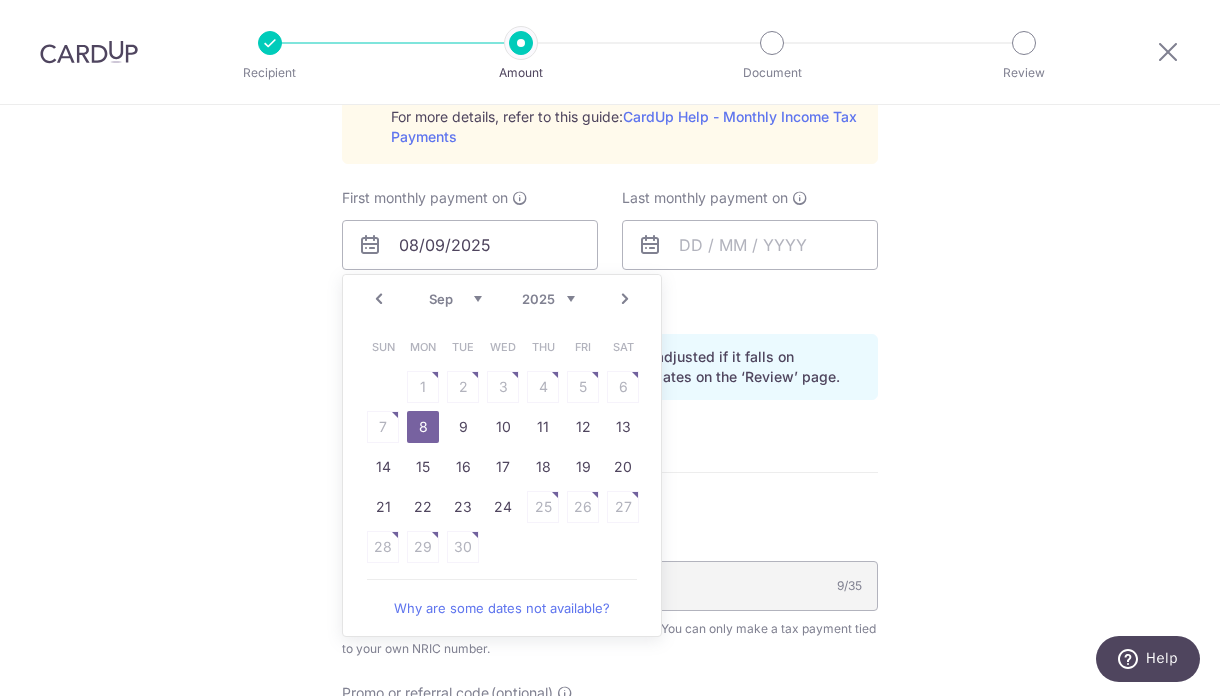 click on "Prev" at bounding box center [379, 299] 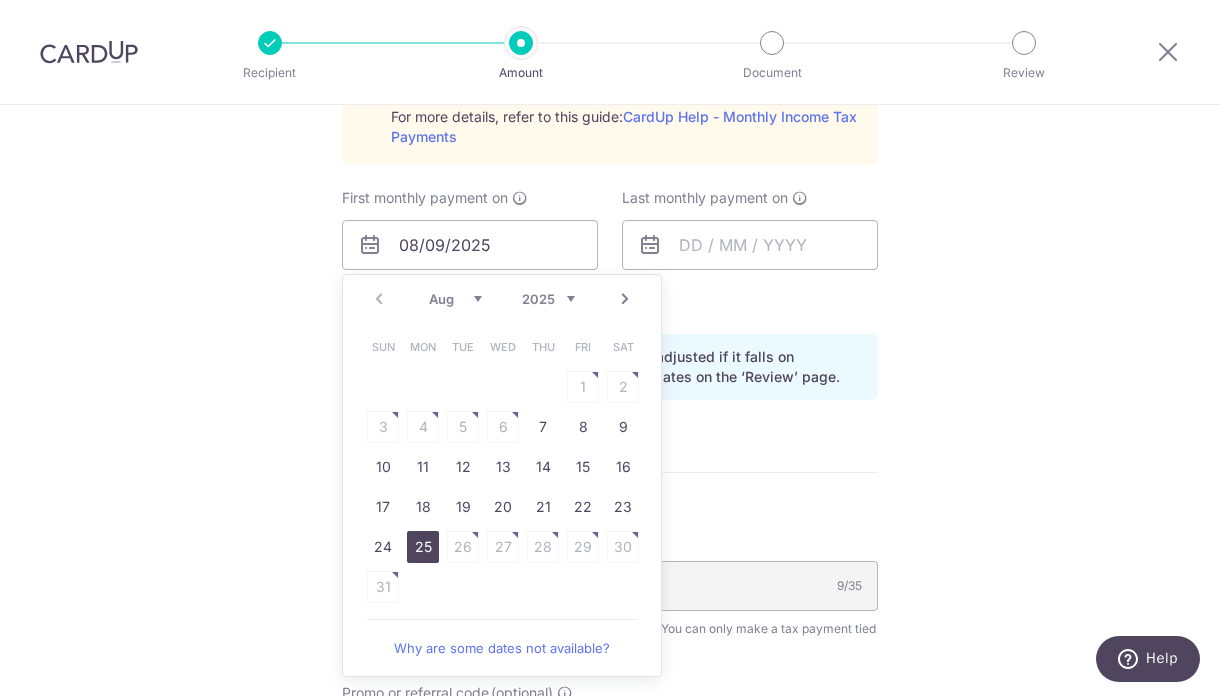 click on "25" at bounding box center (423, 547) 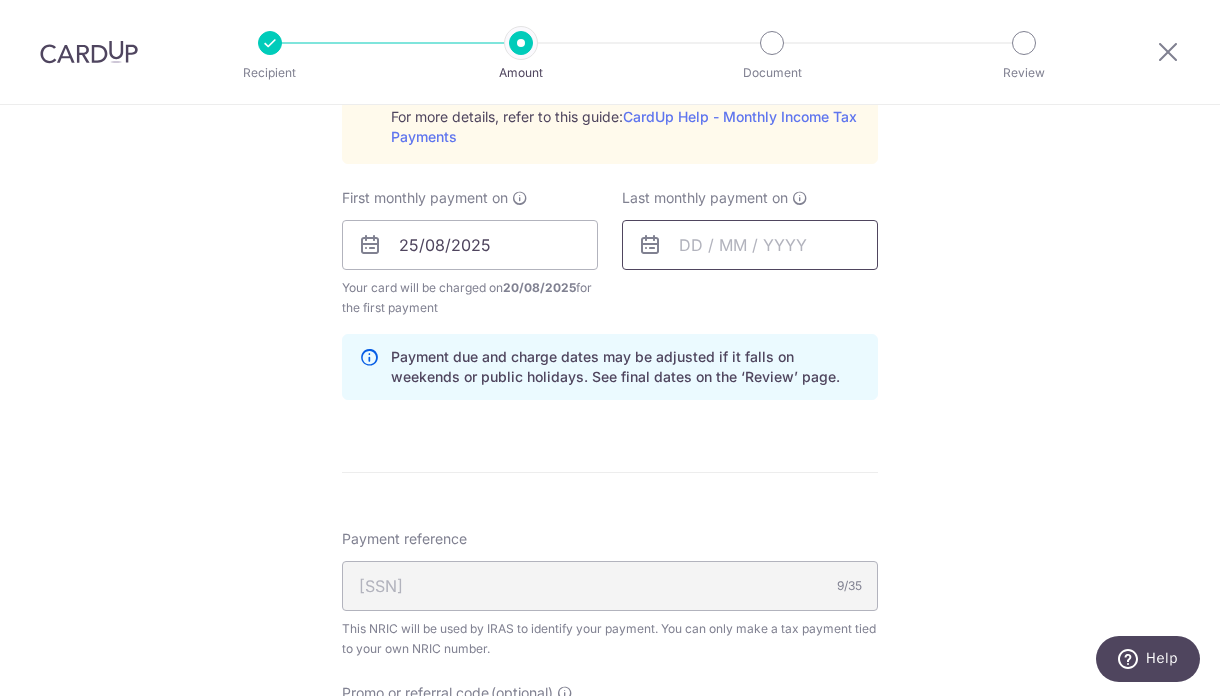 click at bounding box center [750, 245] 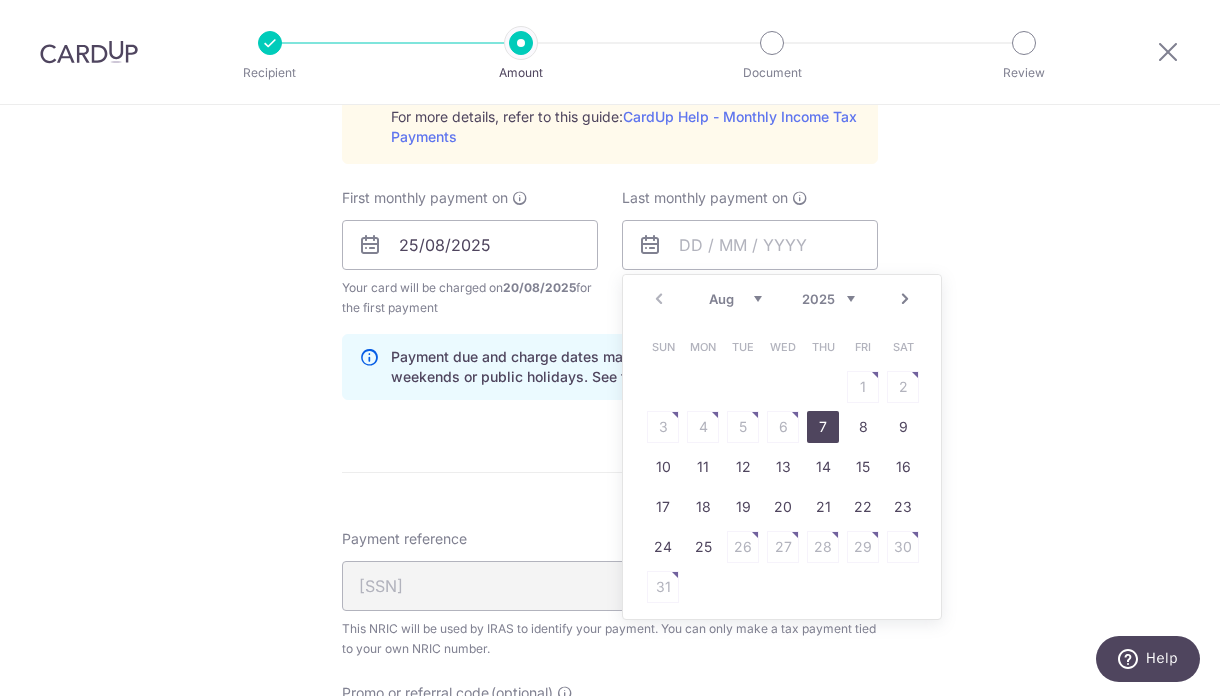 click on "Next" at bounding box center (905, 299) 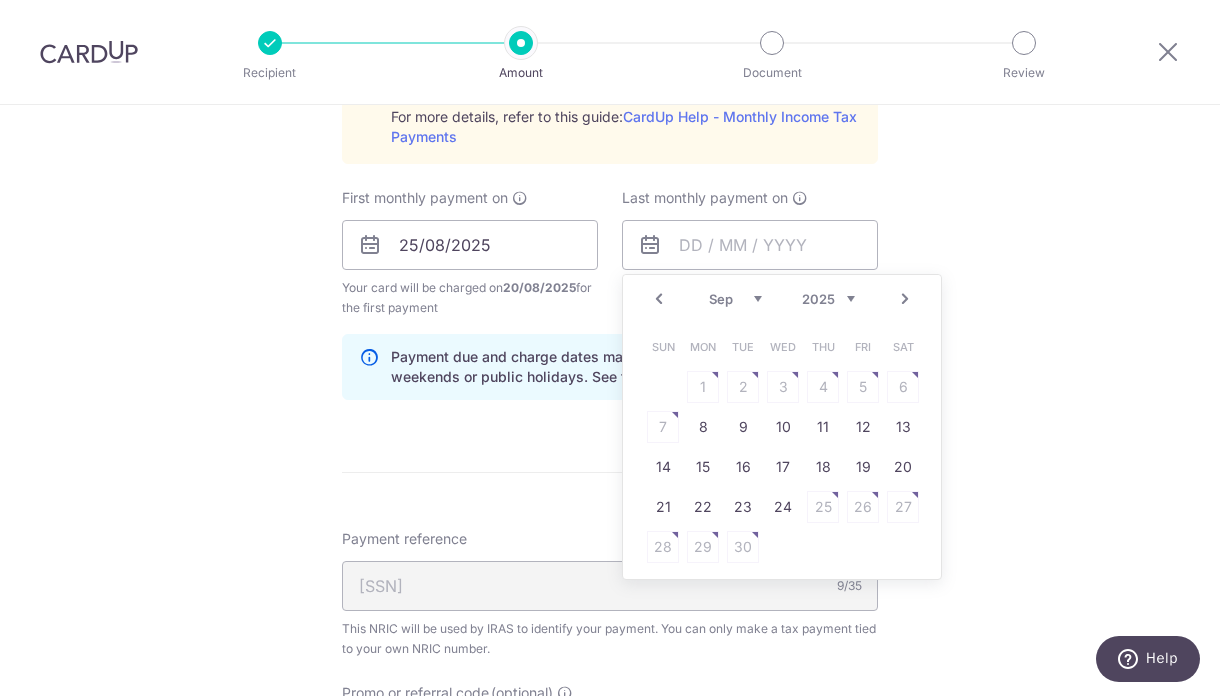 click on "Next" at bounding box center [905, 299] 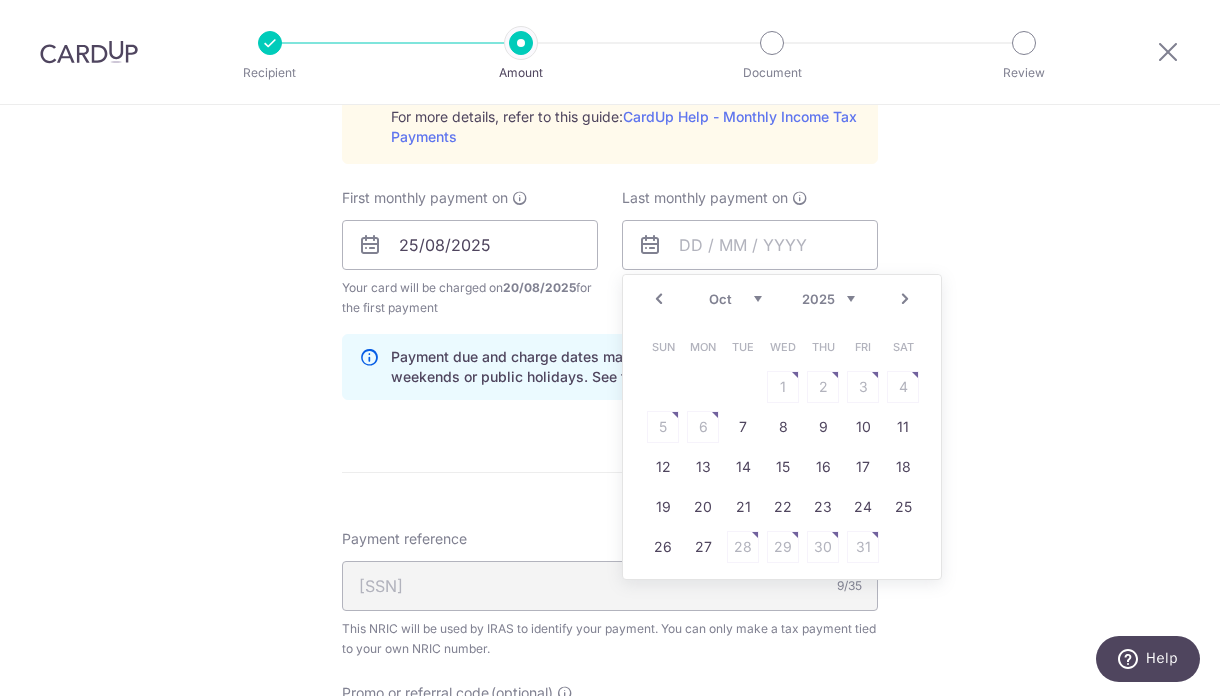 click on "Next" at bounding box center [905, 299] 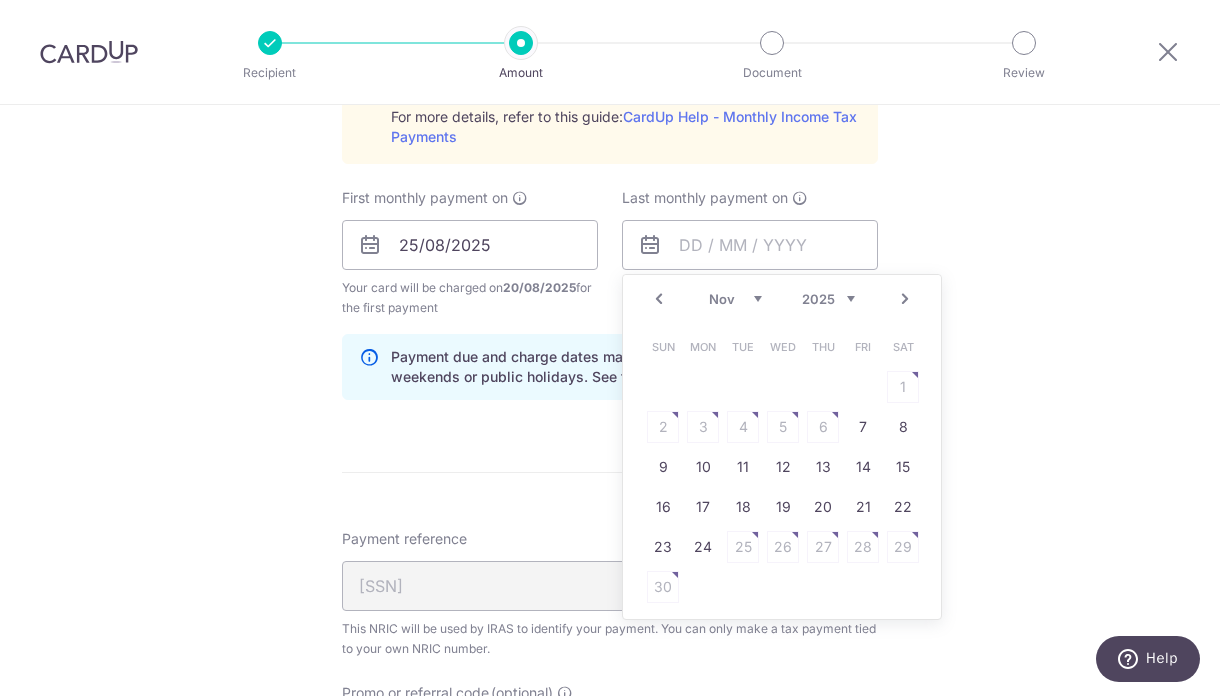 click on "Tell us more about your payment
Enter one-time or monthly payment amount
SGD
4,763.66
4763.66
The  total tax payment amounts scheduled  should not exceed the outstanding balance in your latest Statement of Account.
Select Card
**** 5877
Add credit card
Your Cards
**** 5346
**** 7987
**** 5877
Secure 256-bit SSL" at bounding box center [610, 95] 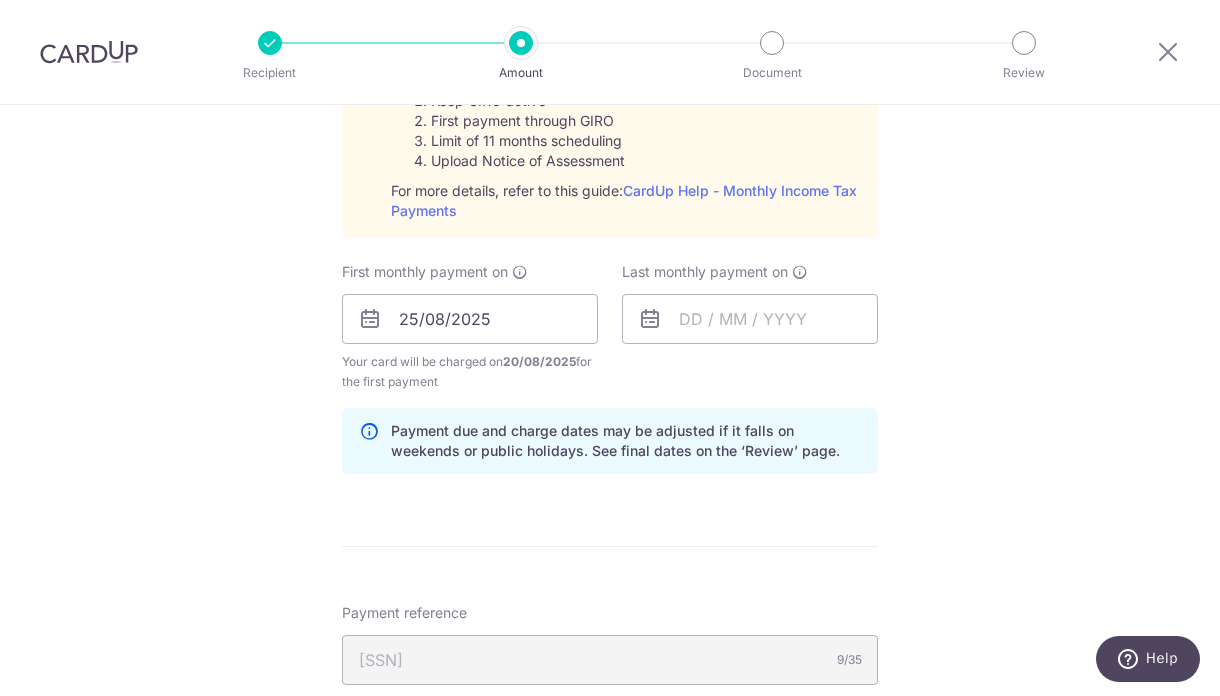 scroll, scrollTop: 949, scrollLeft: 0, axis: vertical 